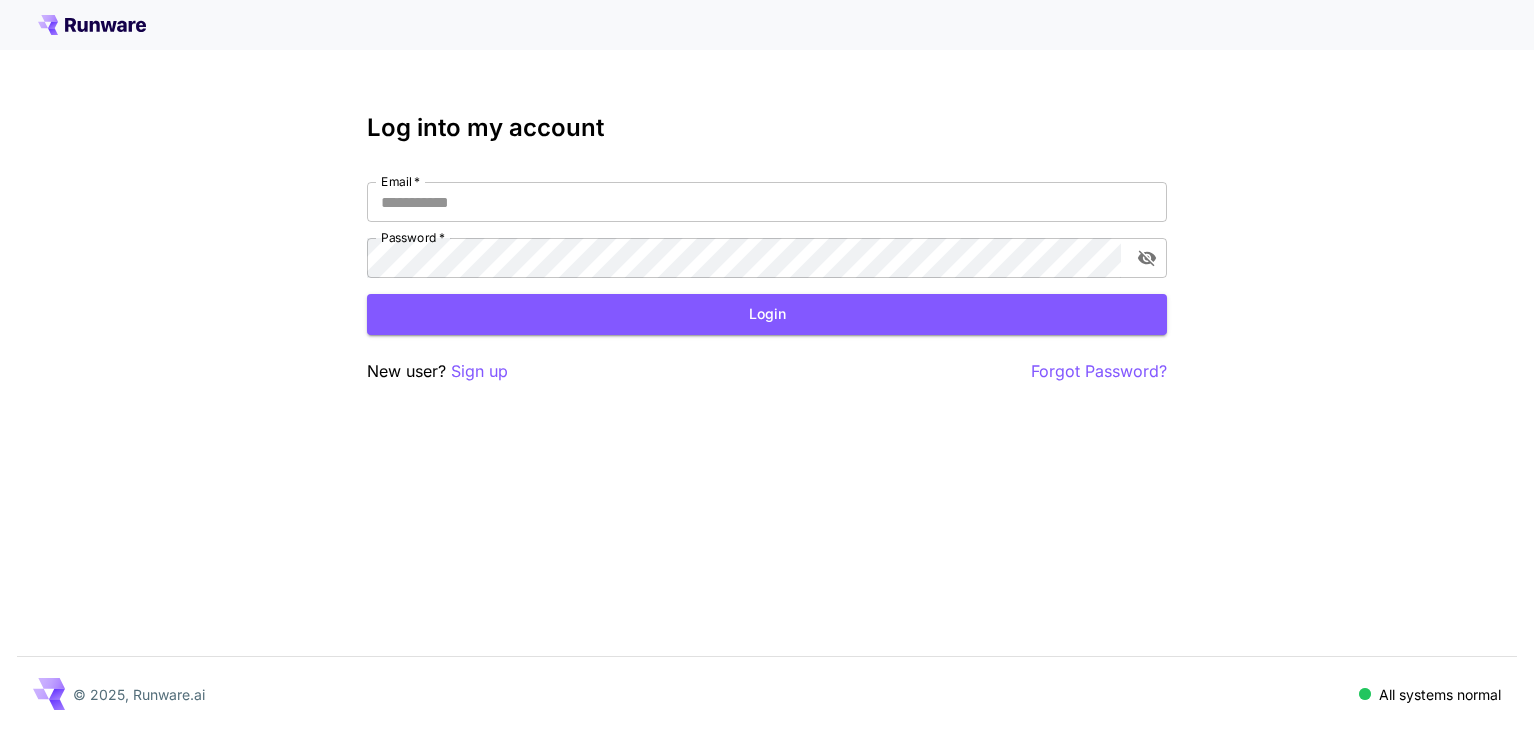 scroll, scrollTop: 0, scrollLeft: 0, axis: both 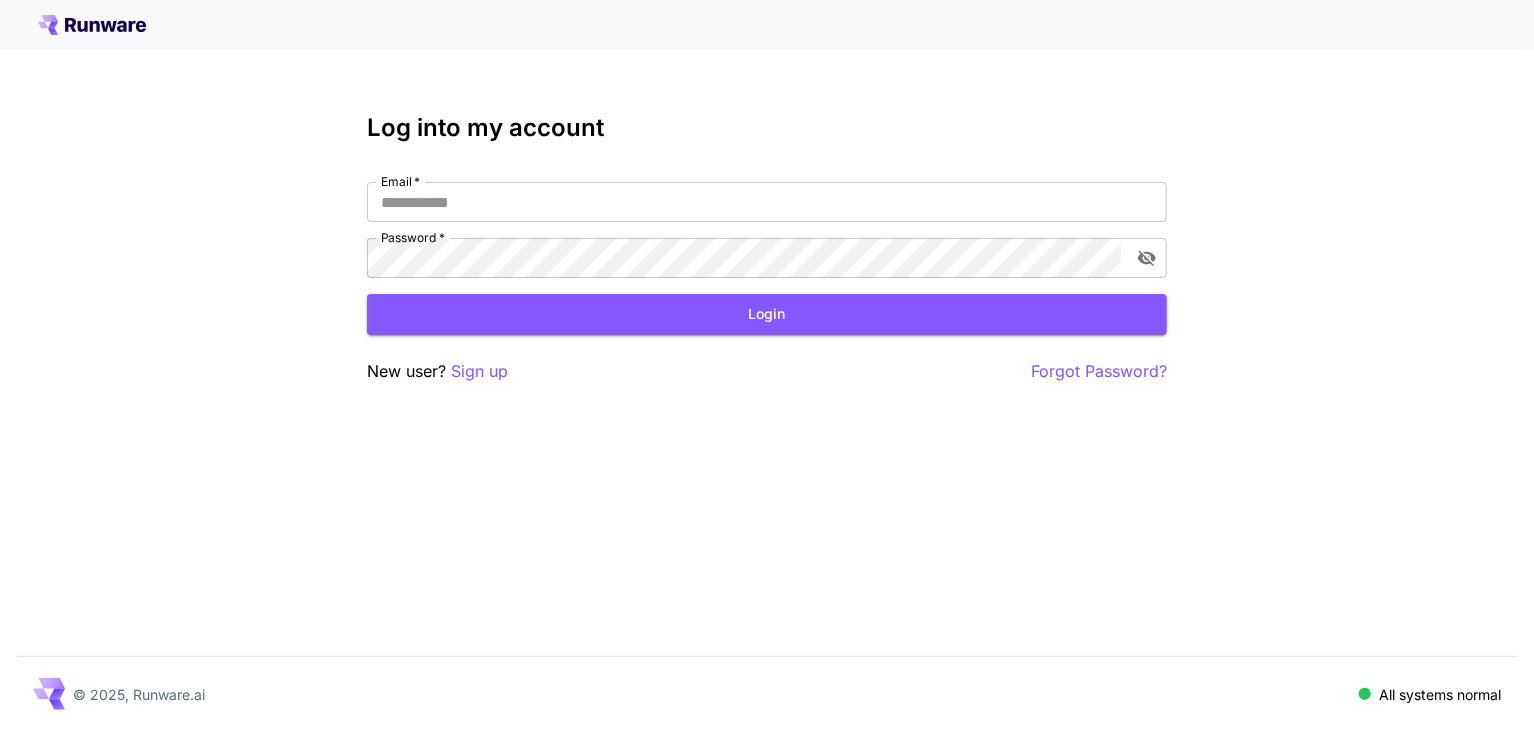 type on "**********" 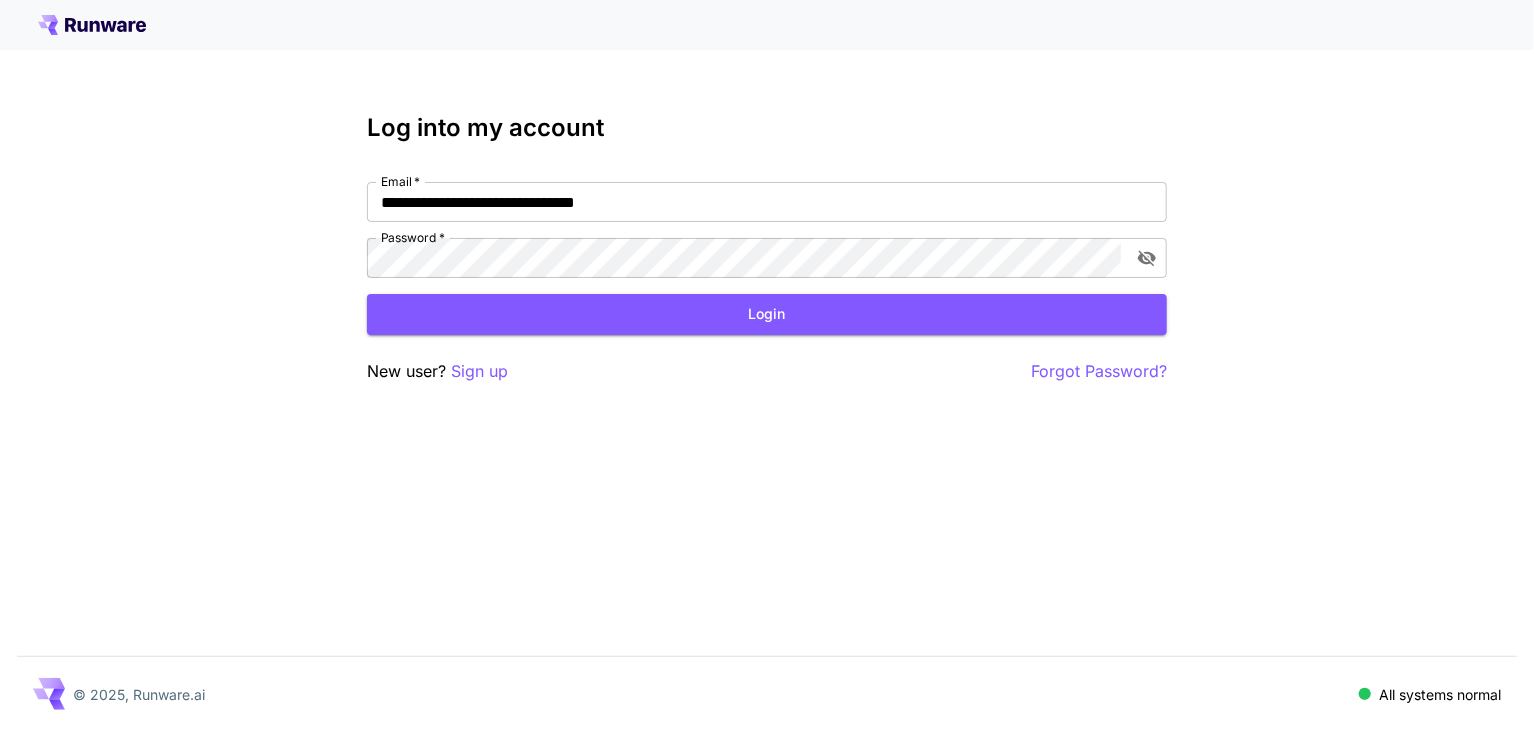 click on "Login" at bounding box center (767, 314) 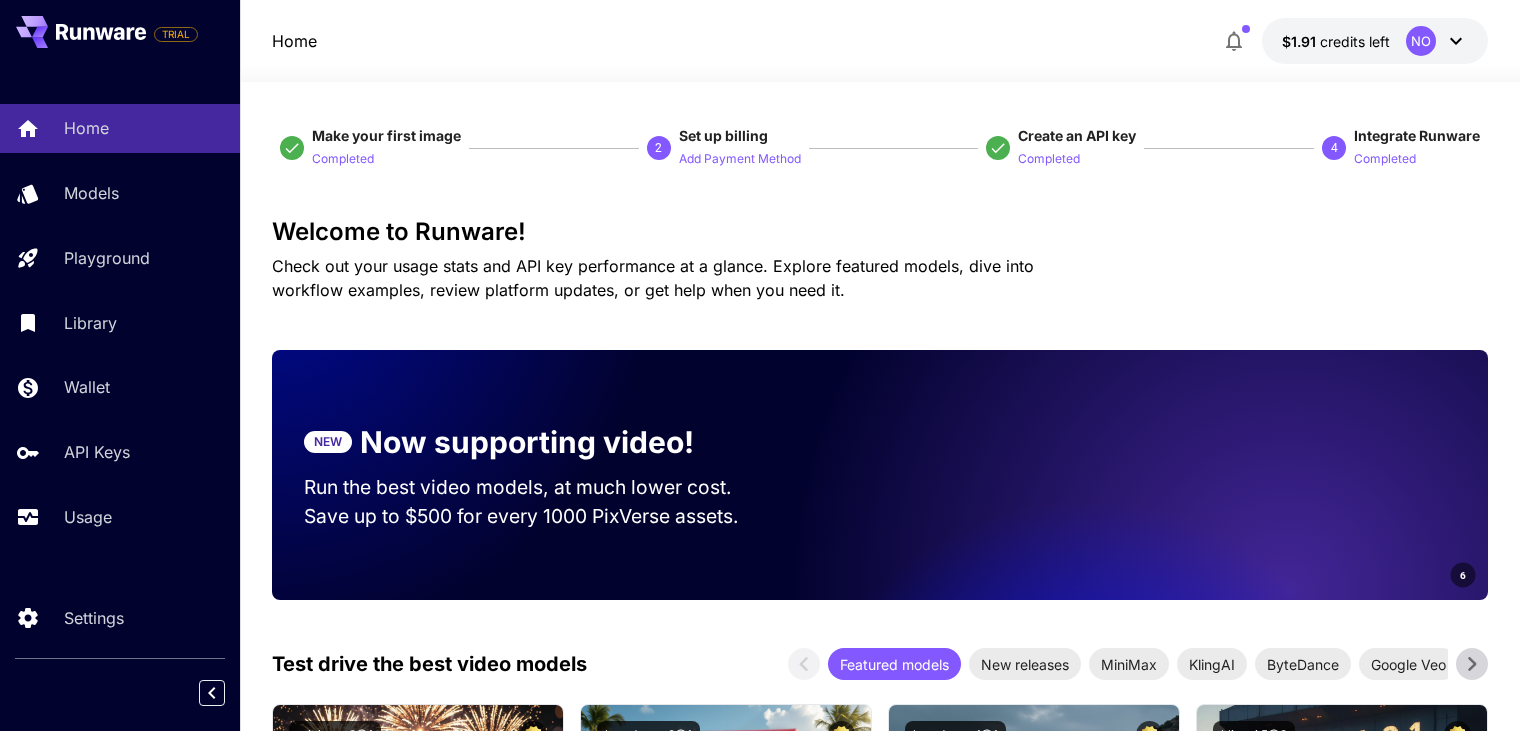click 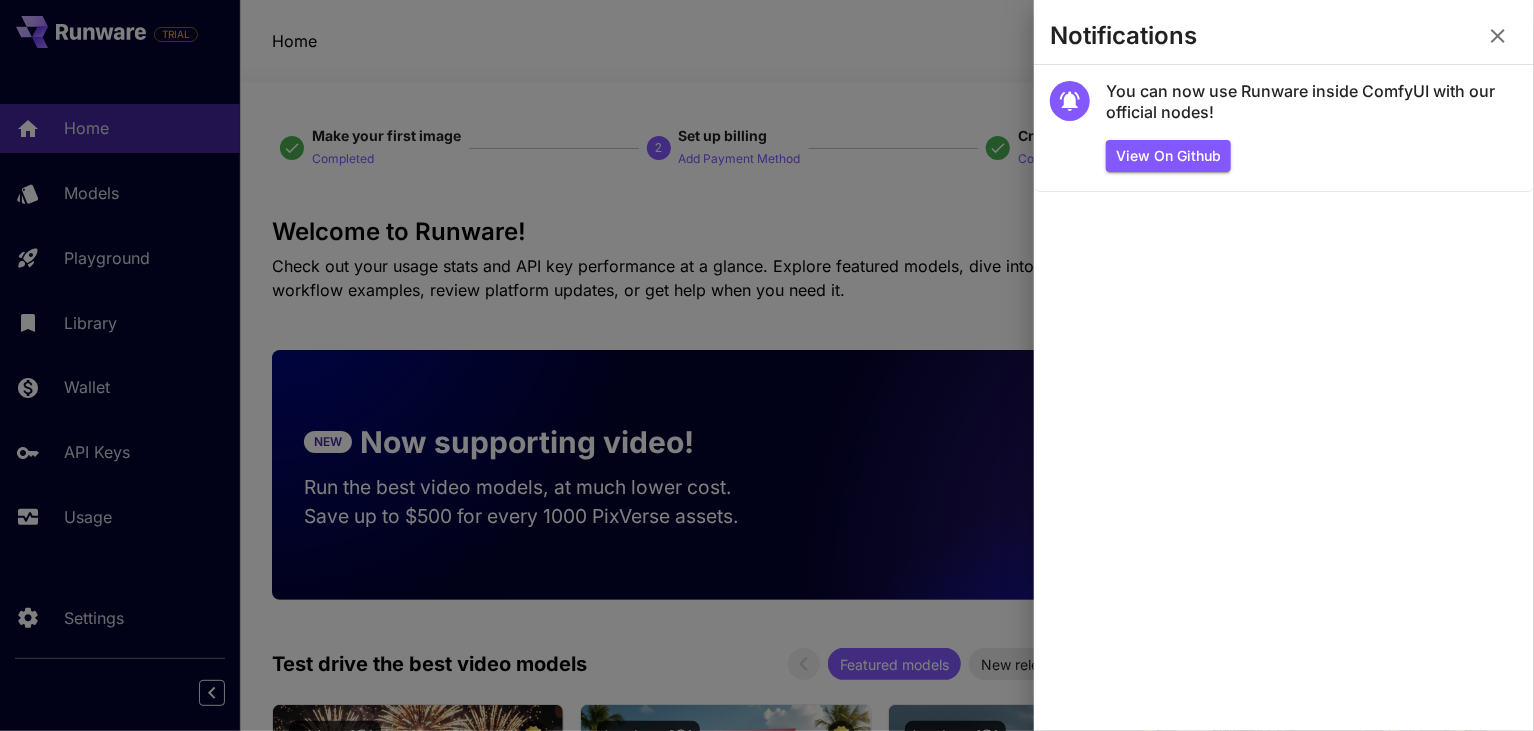 click 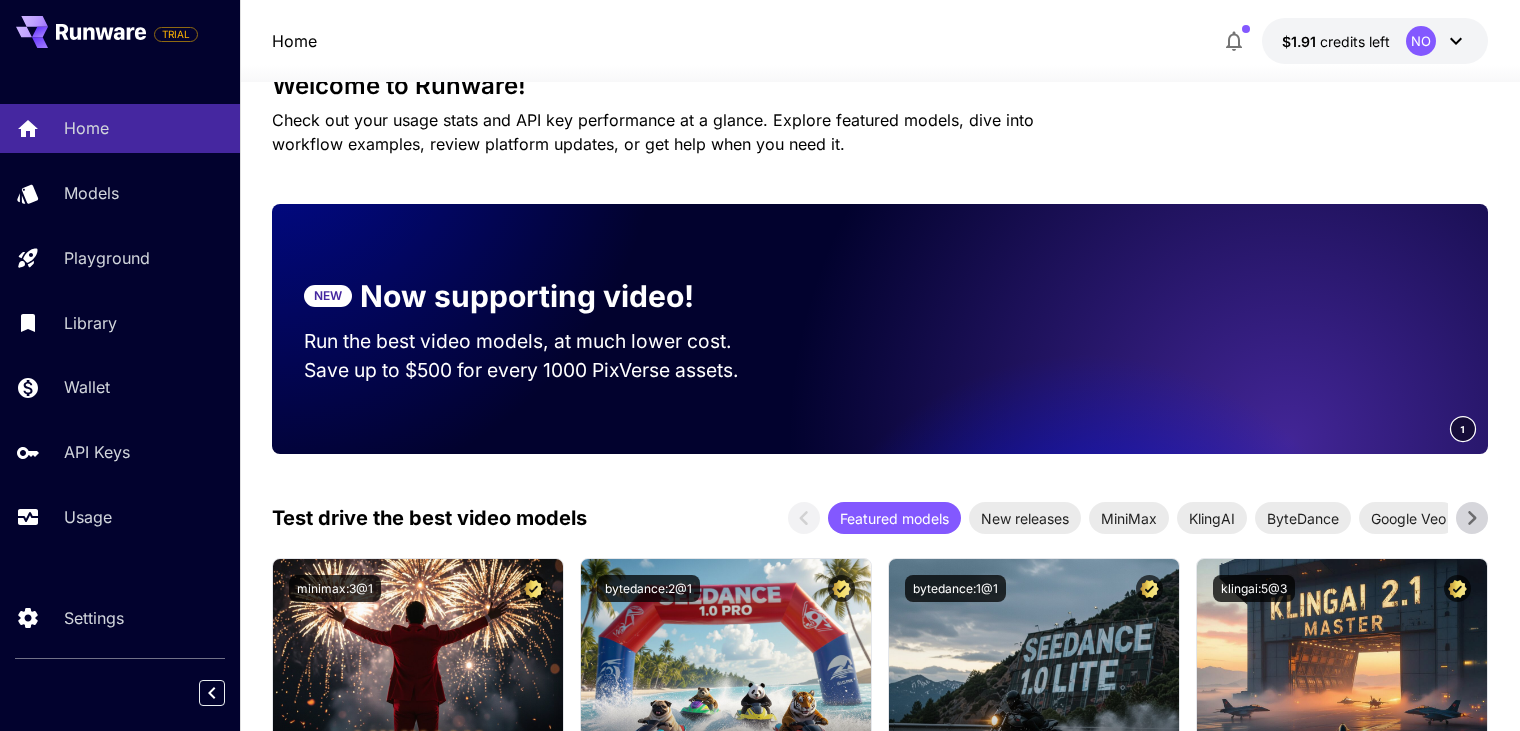 scroll, scrollTop: 0, scrollLeft: 0, axis: both 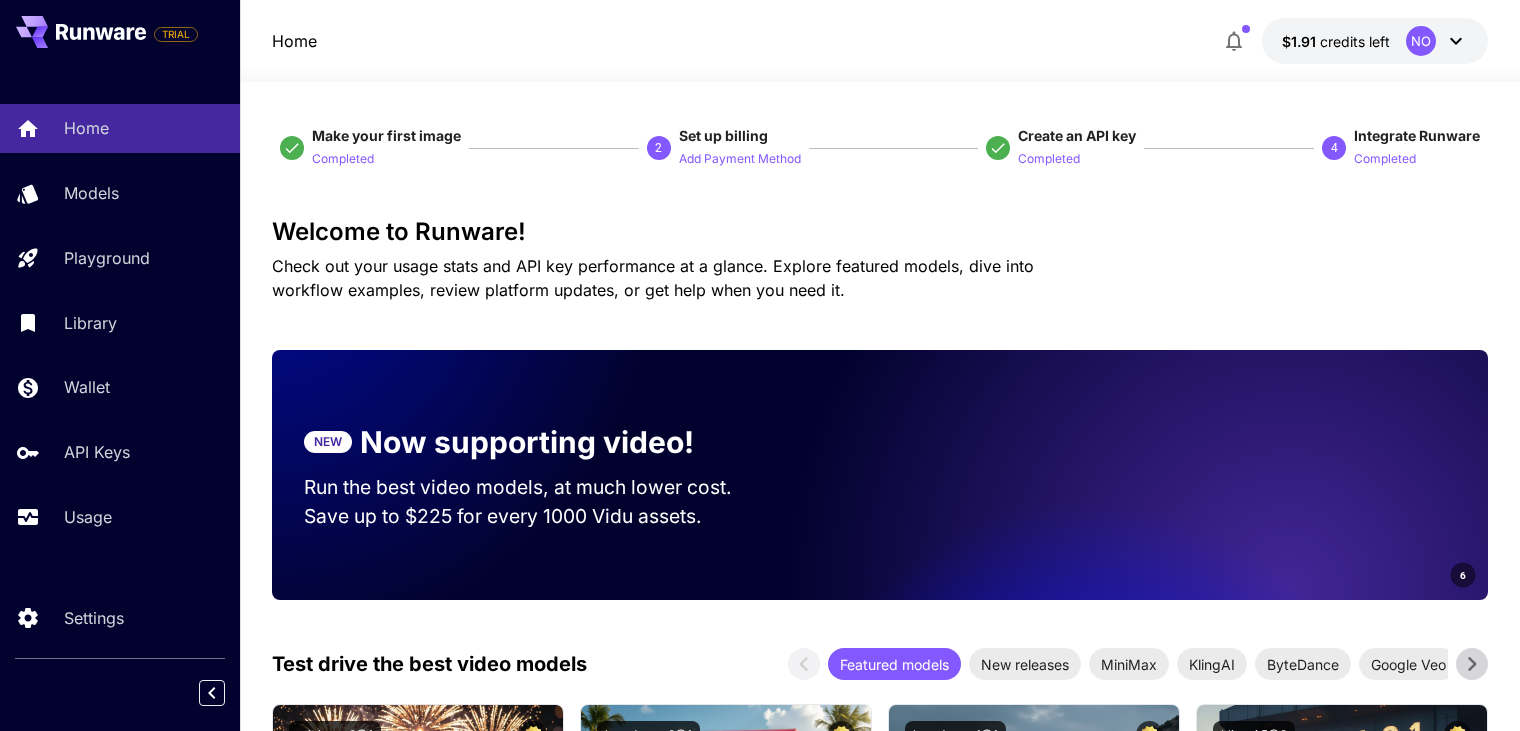 click 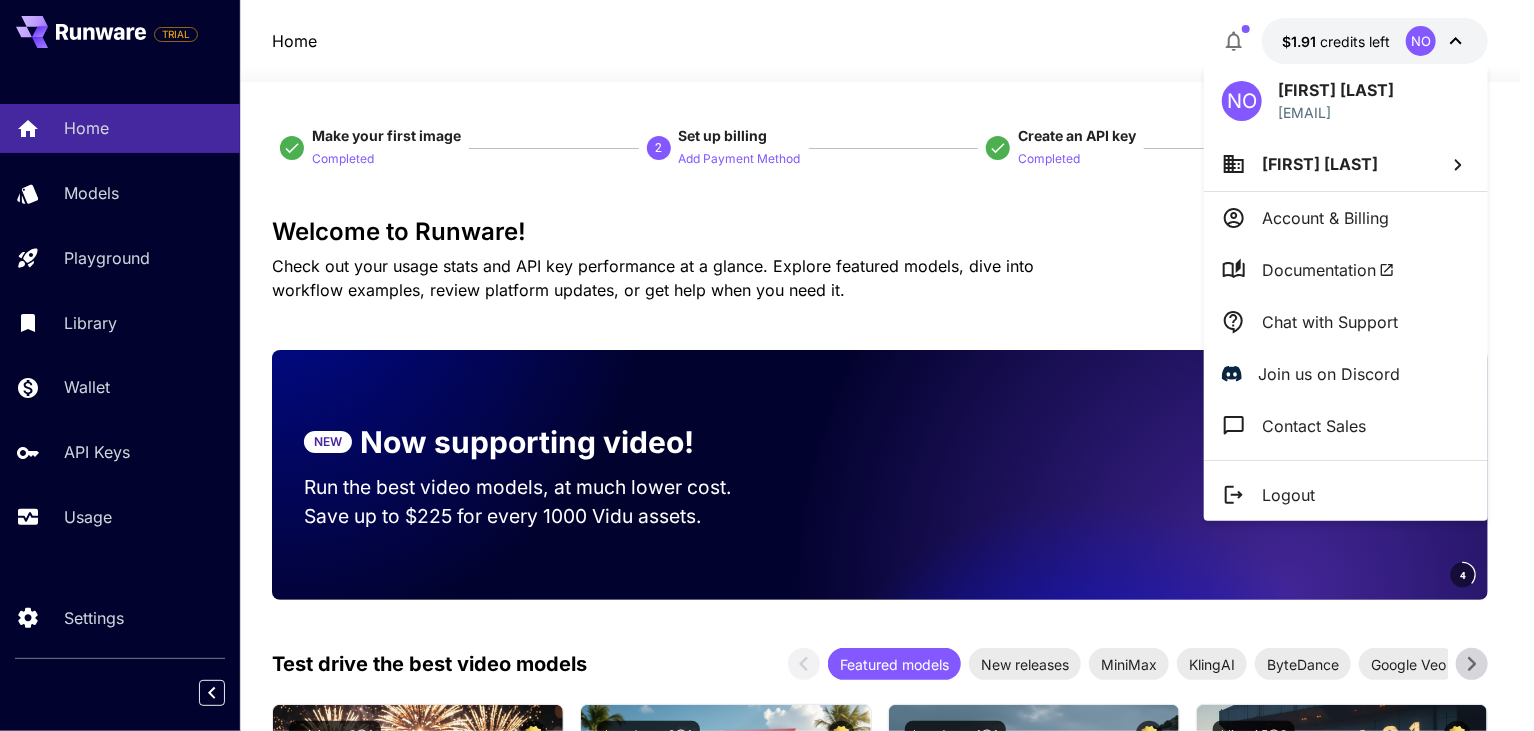 click on "Documentation" at bounding box center (1328, 270) 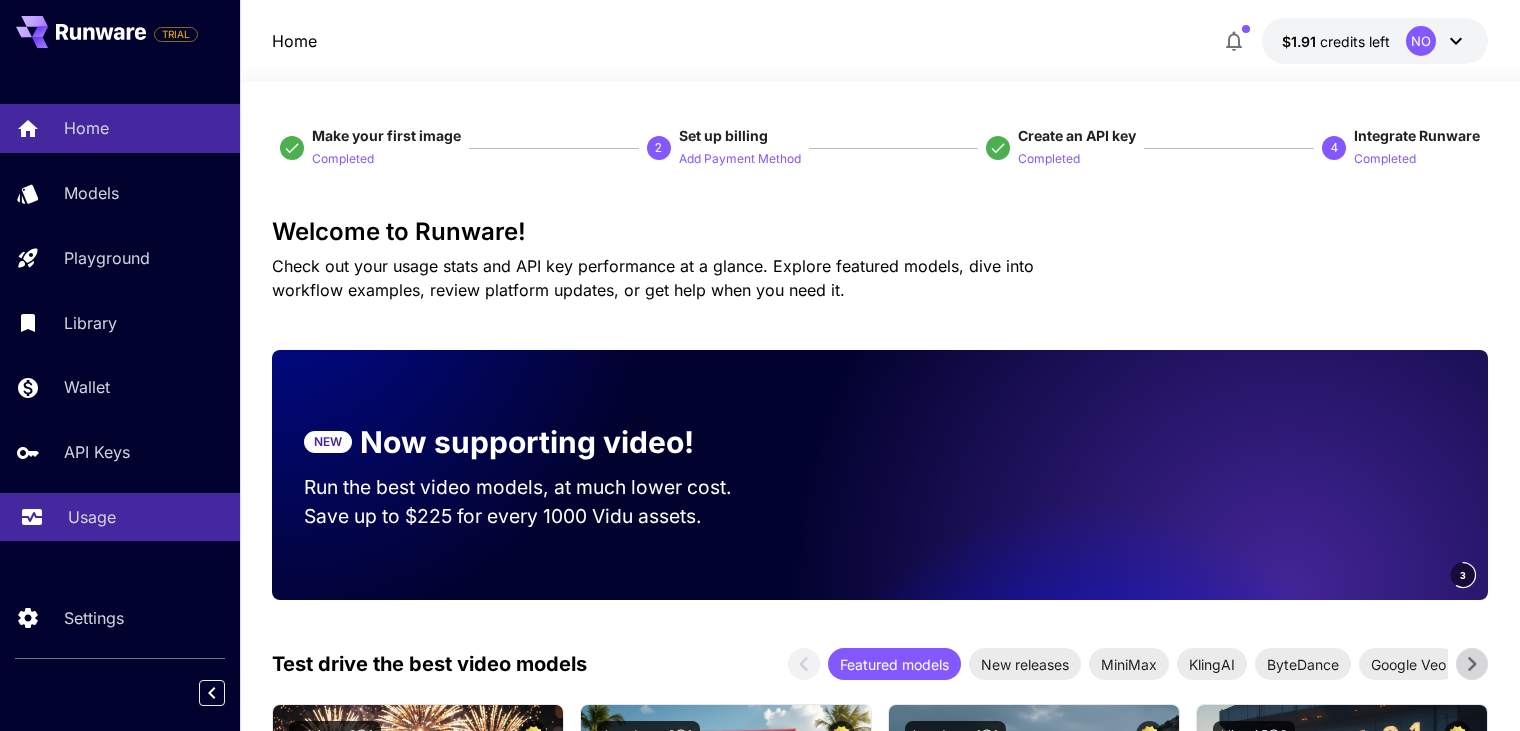 click on "Usage" at bounding box center [92, 517] 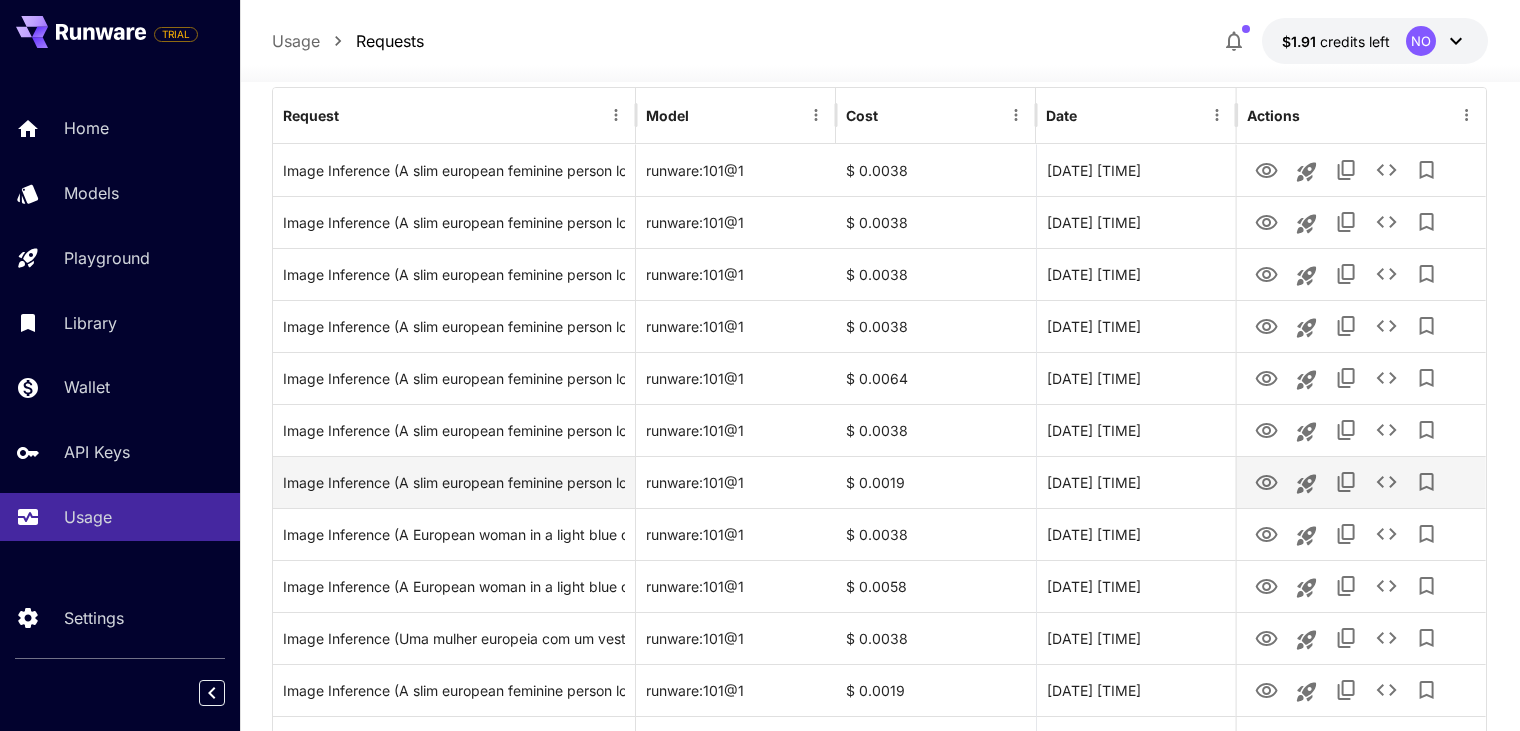 scroll, scrollTop: 0, scrollLeft: 0, axis: both 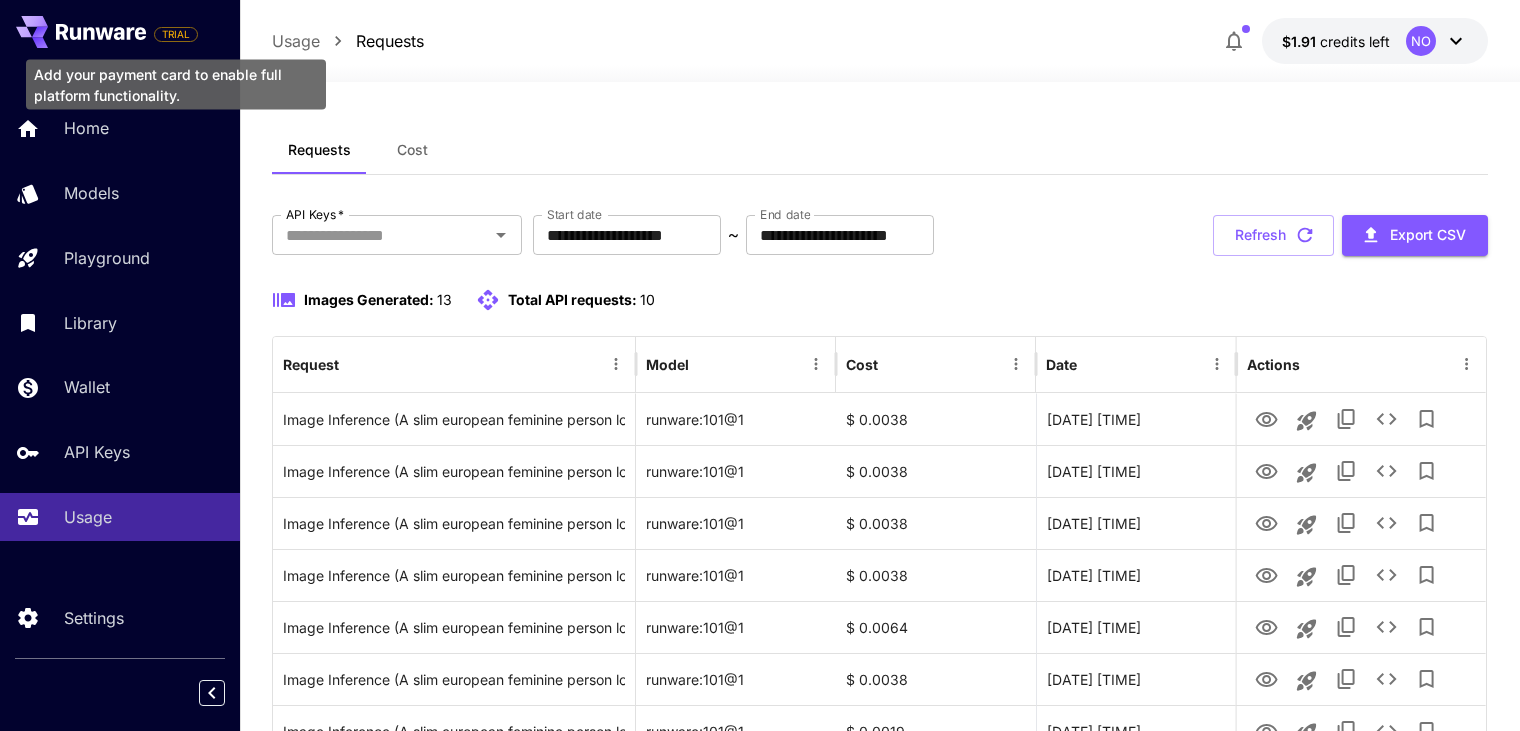 click on "TRIAL" at bounding box center (176, 34) 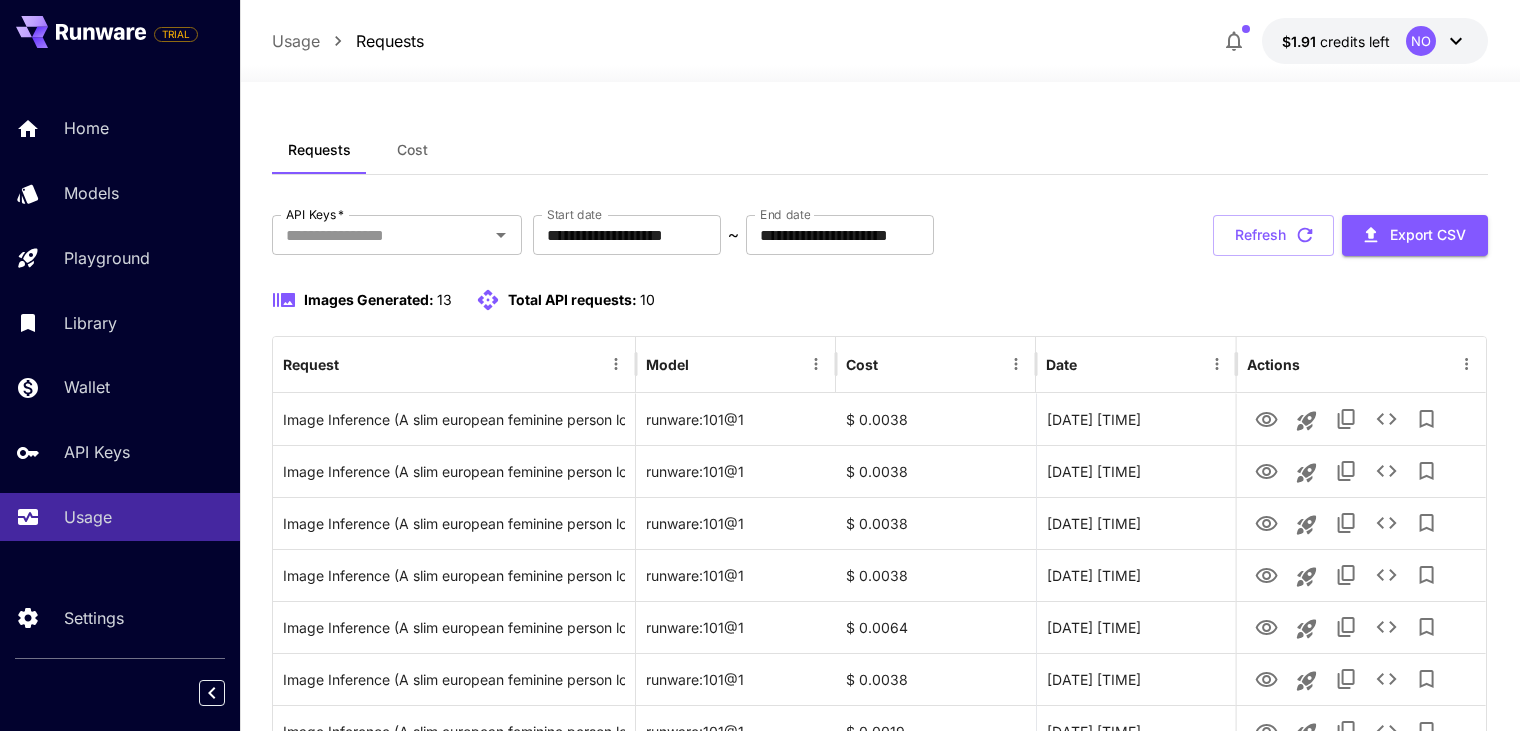 click 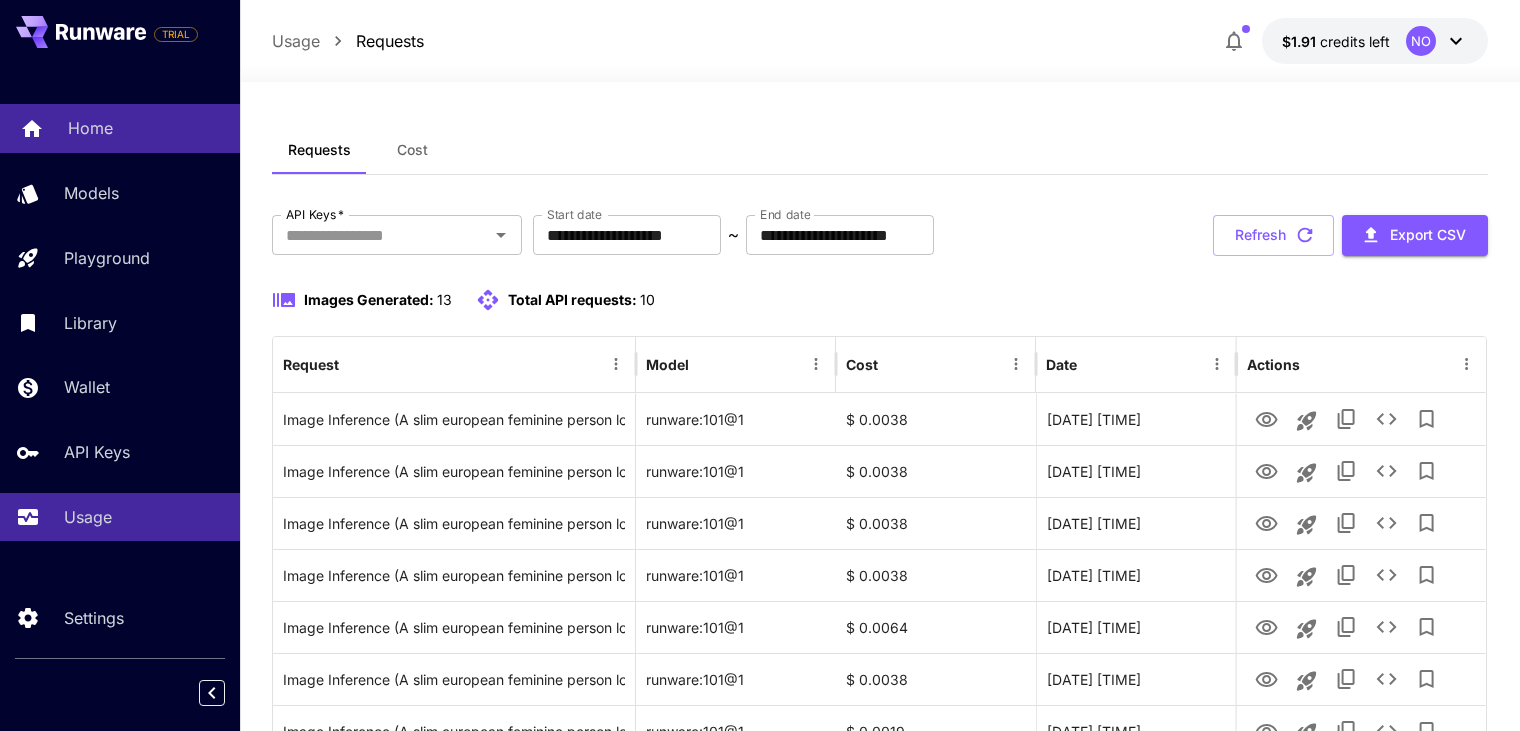 click on "Home" at bounding box center [90, 128] 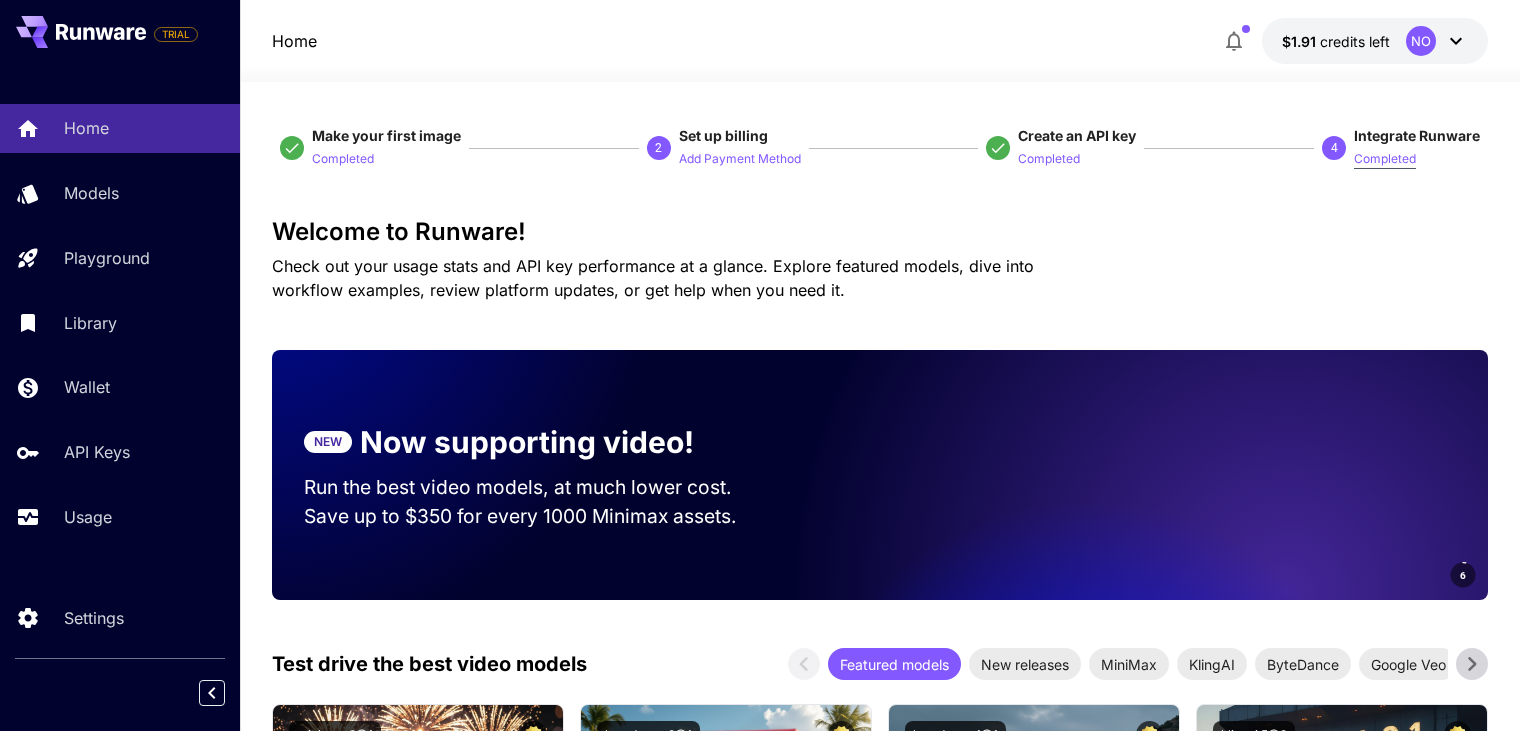 click on "Completed" at bounding box center (1385, 159) 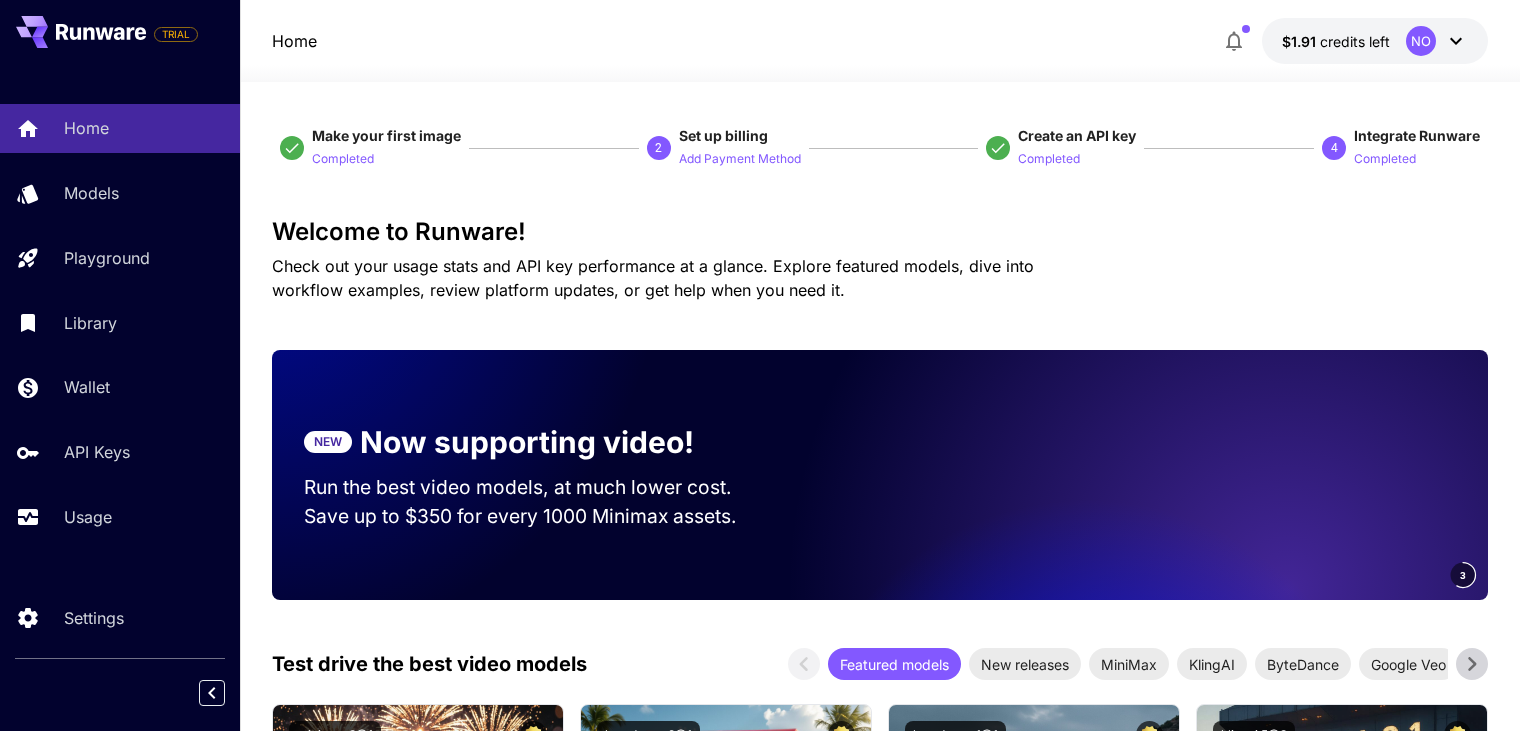 click on "4" at bounding box center (1334, 148) 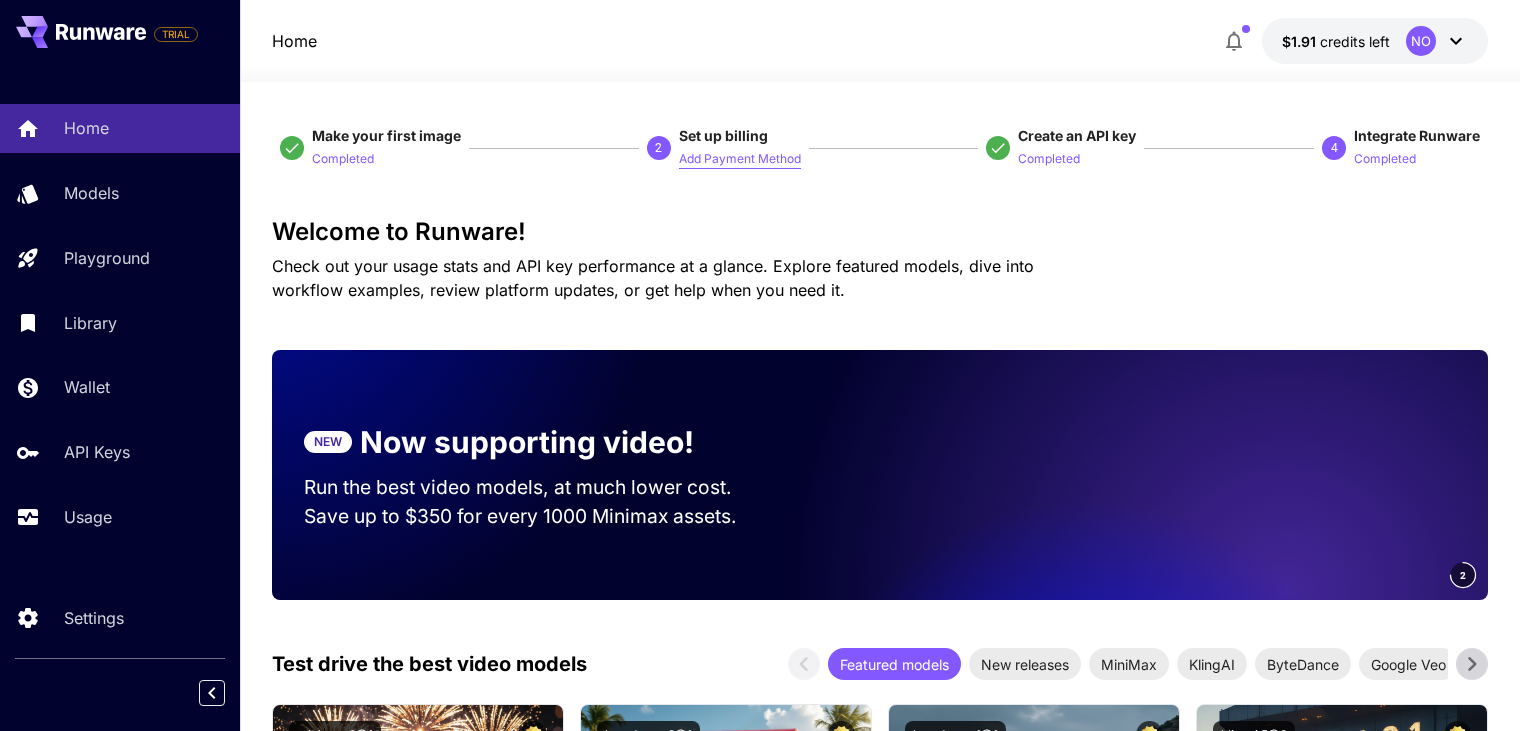 click on "Add Payment Method" at bounding box center (740, 159) 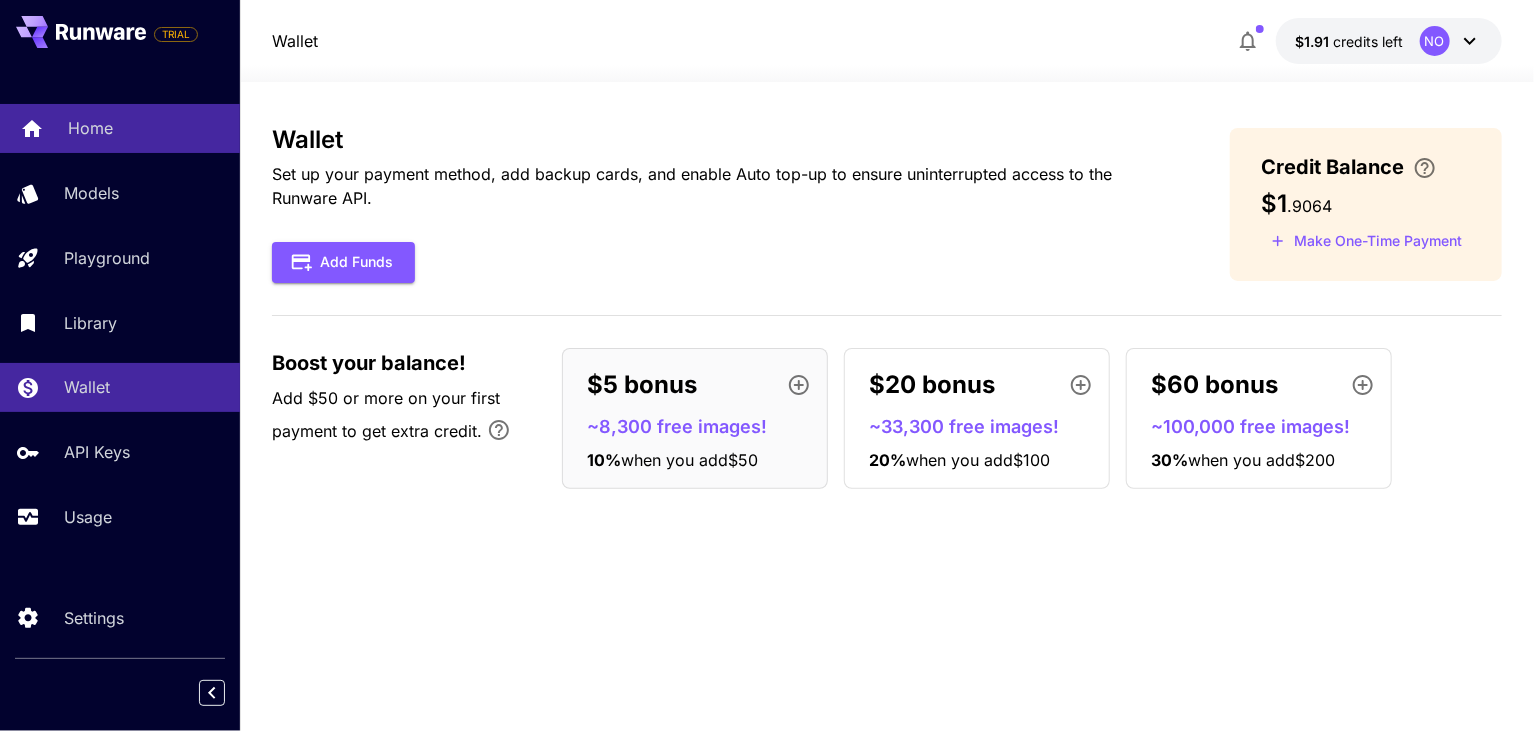 click on "Home" at bounding box center [120, 128] 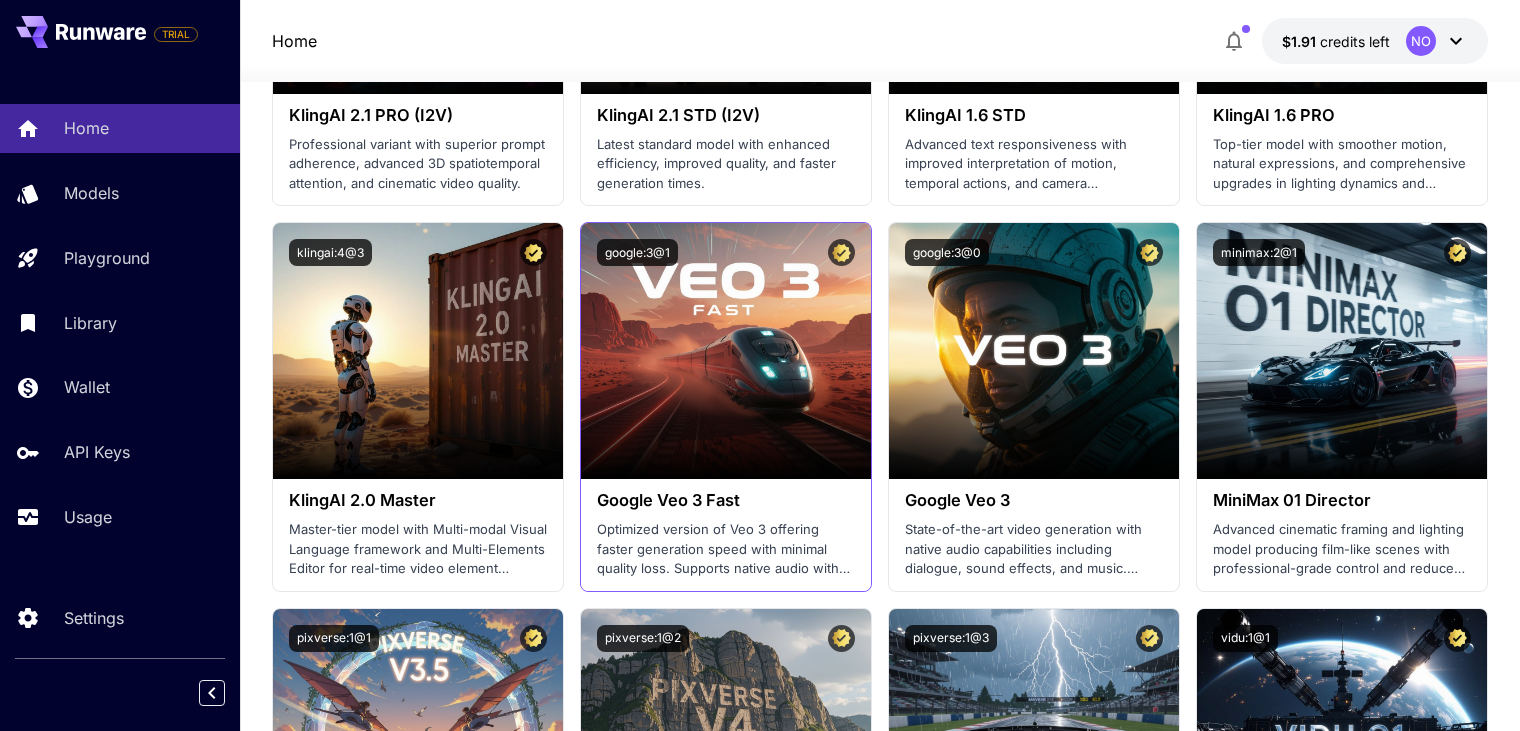 scroll, scrollTop: 1300, scrollLeft: 0, axis: vertical 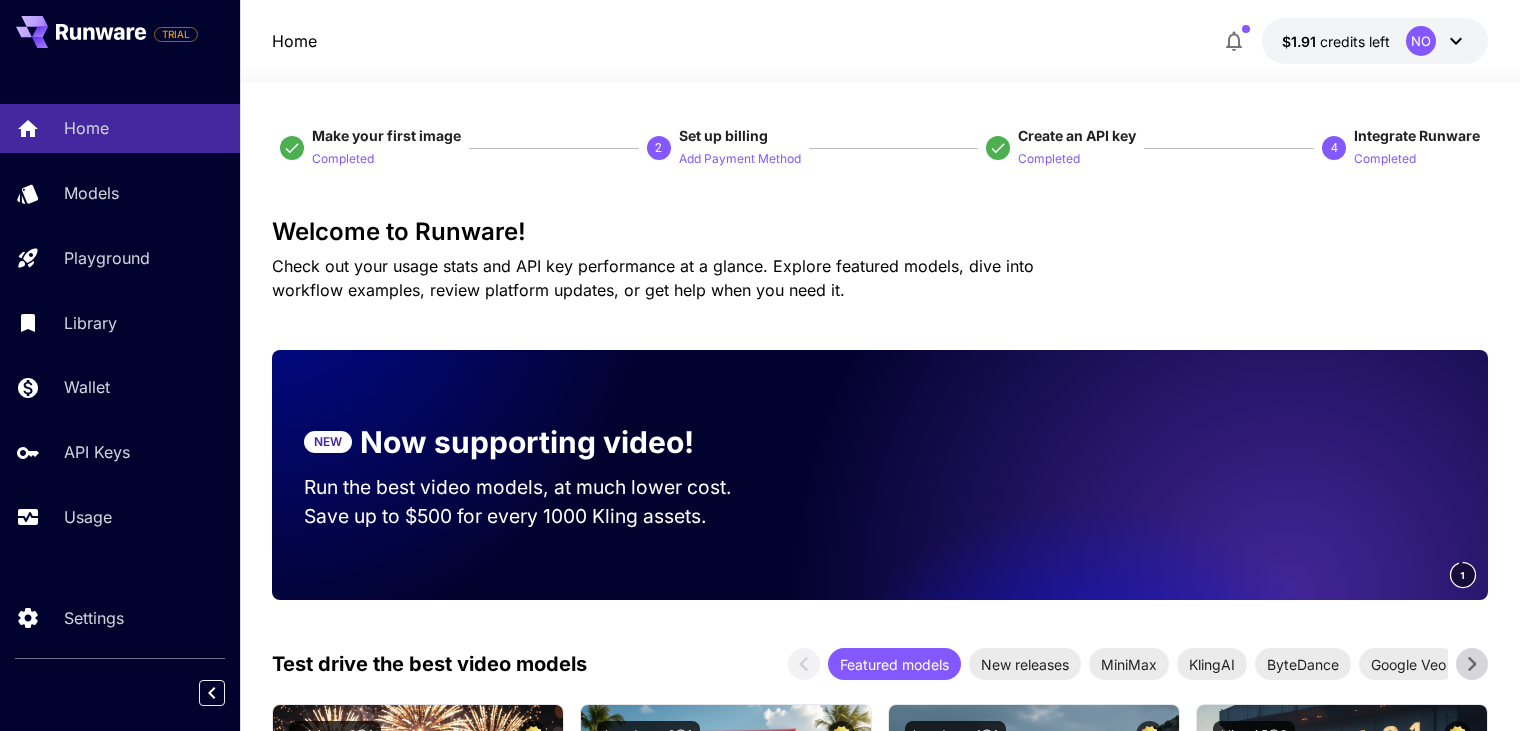 drag, startPoint x: 604, startPoint y: 44, endPoint x: 363, endPoint y: -84, distance: 272.88275 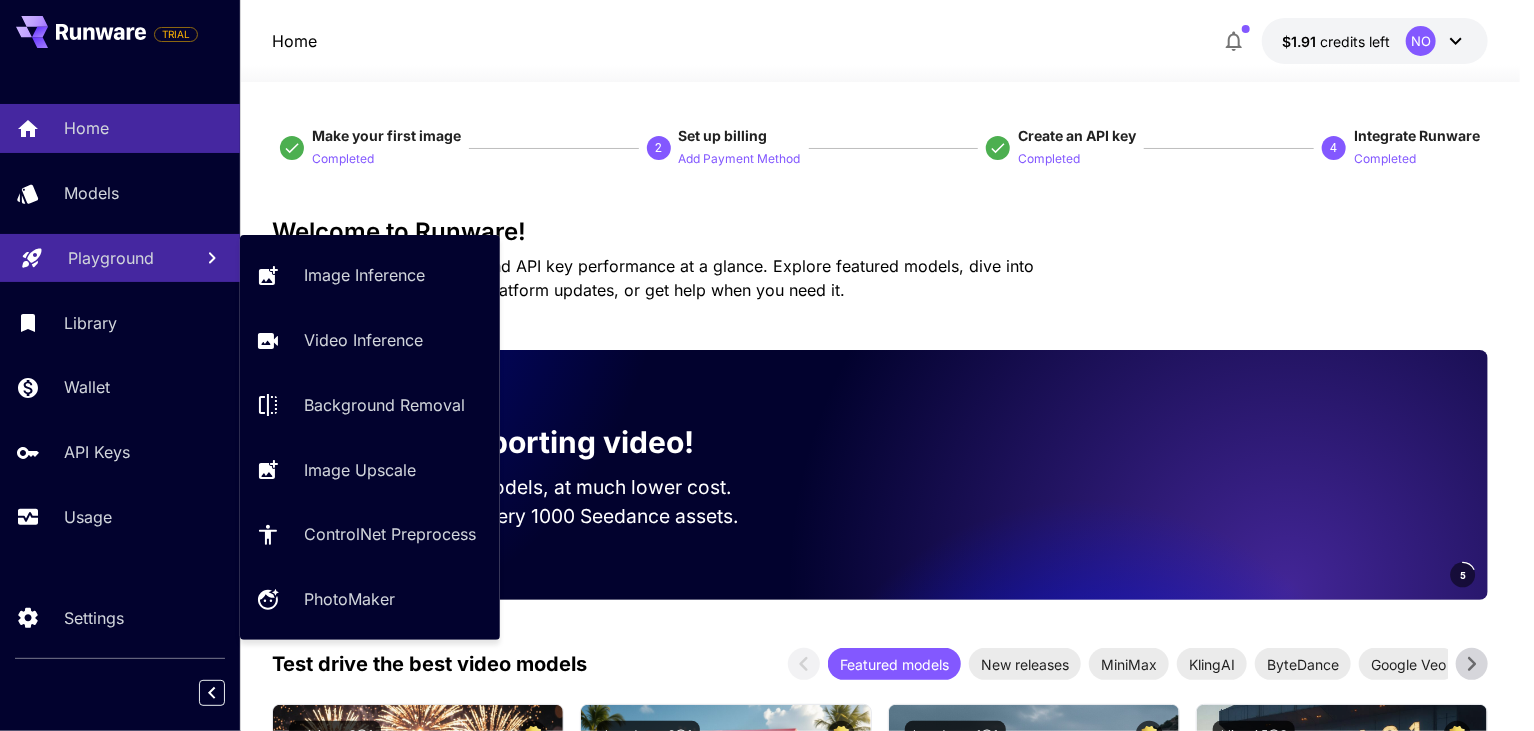 click on "Playground" at bounding box center [111, 258] 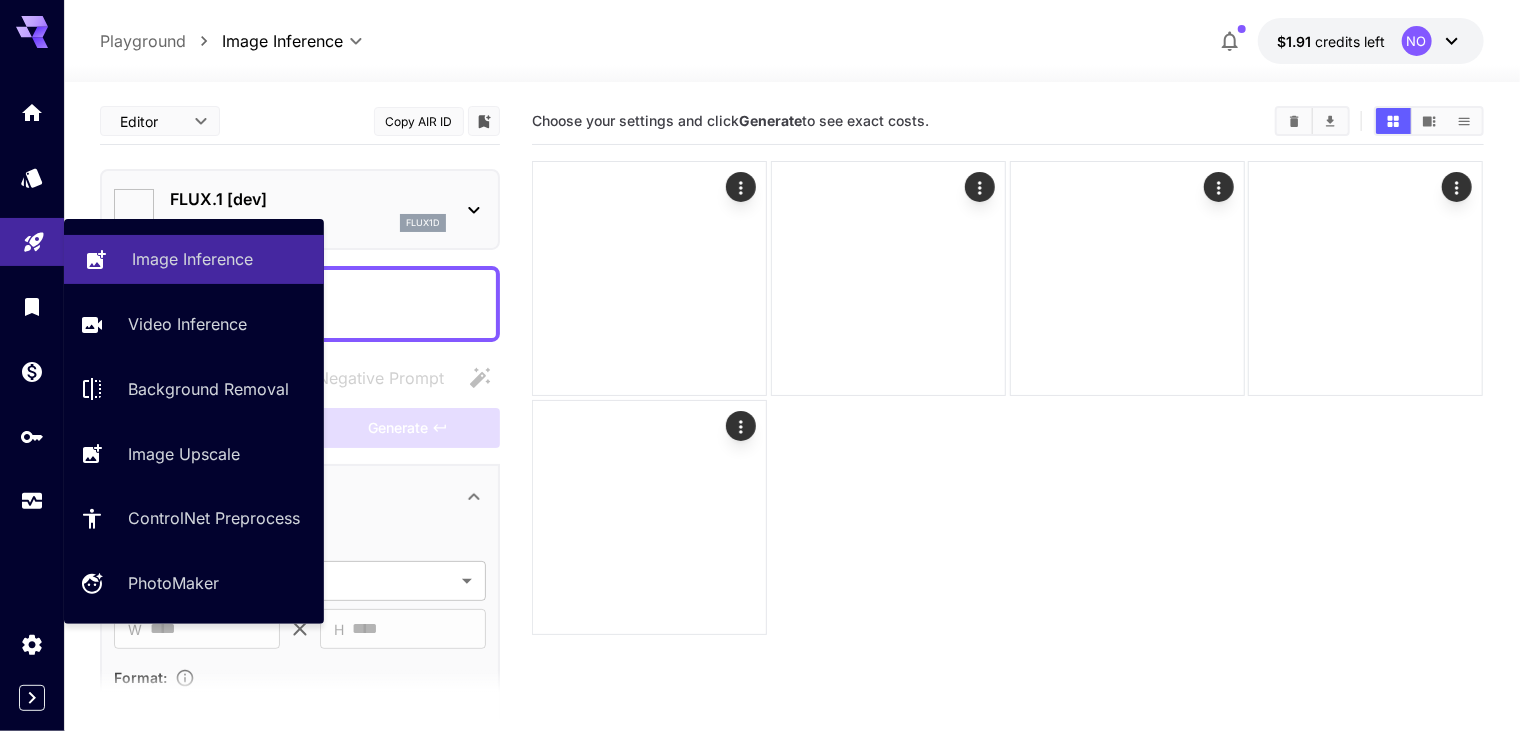 type on "**********" 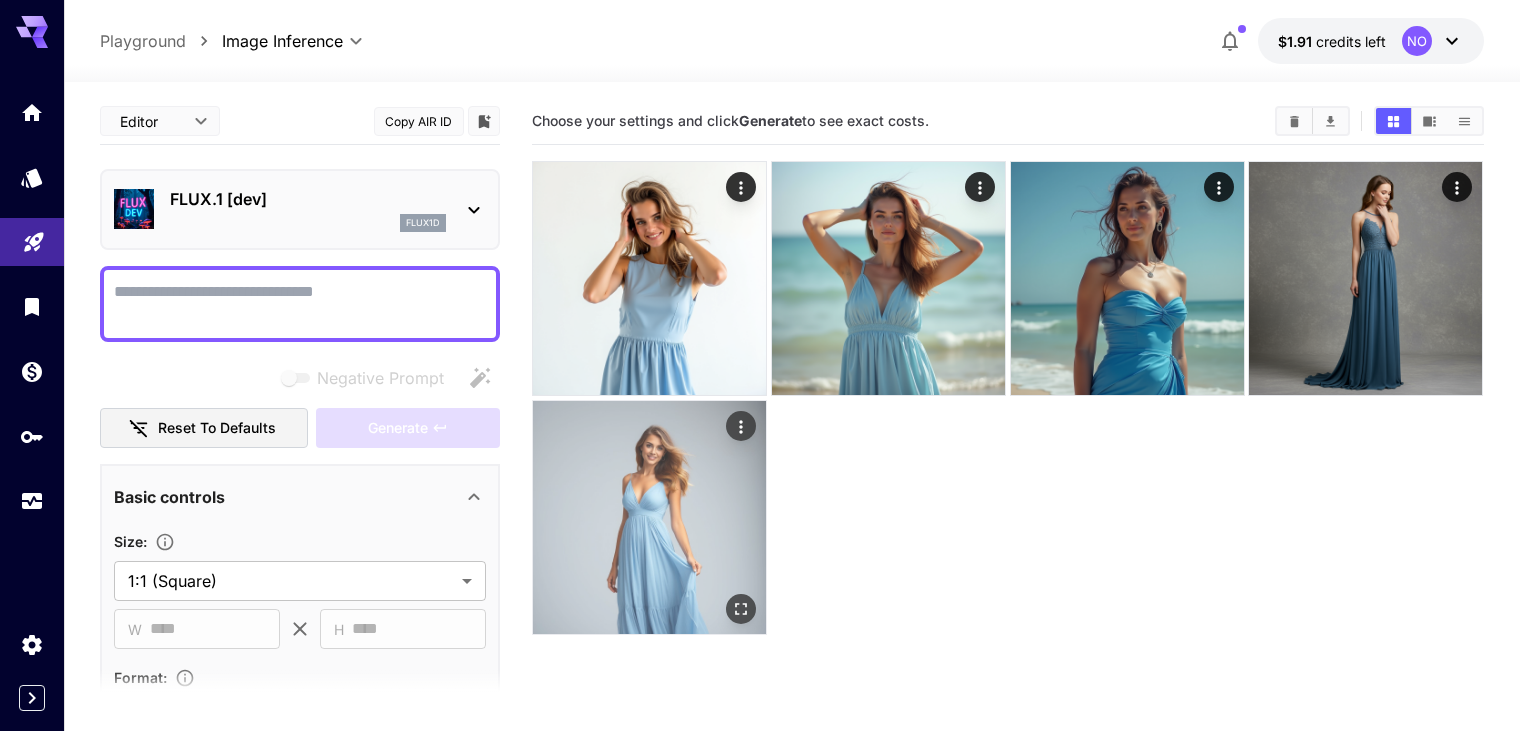 click at bounding box center [742, 426] 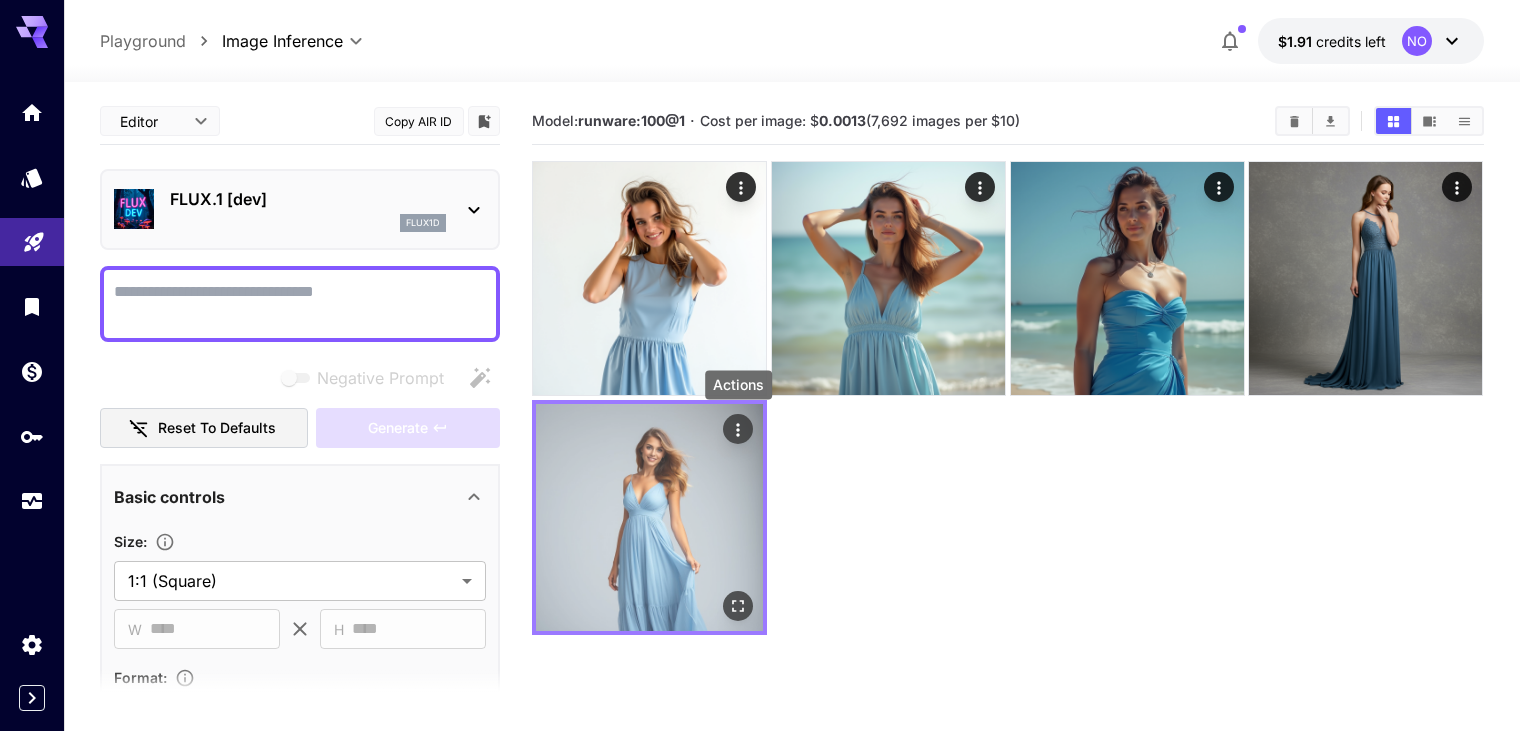 click 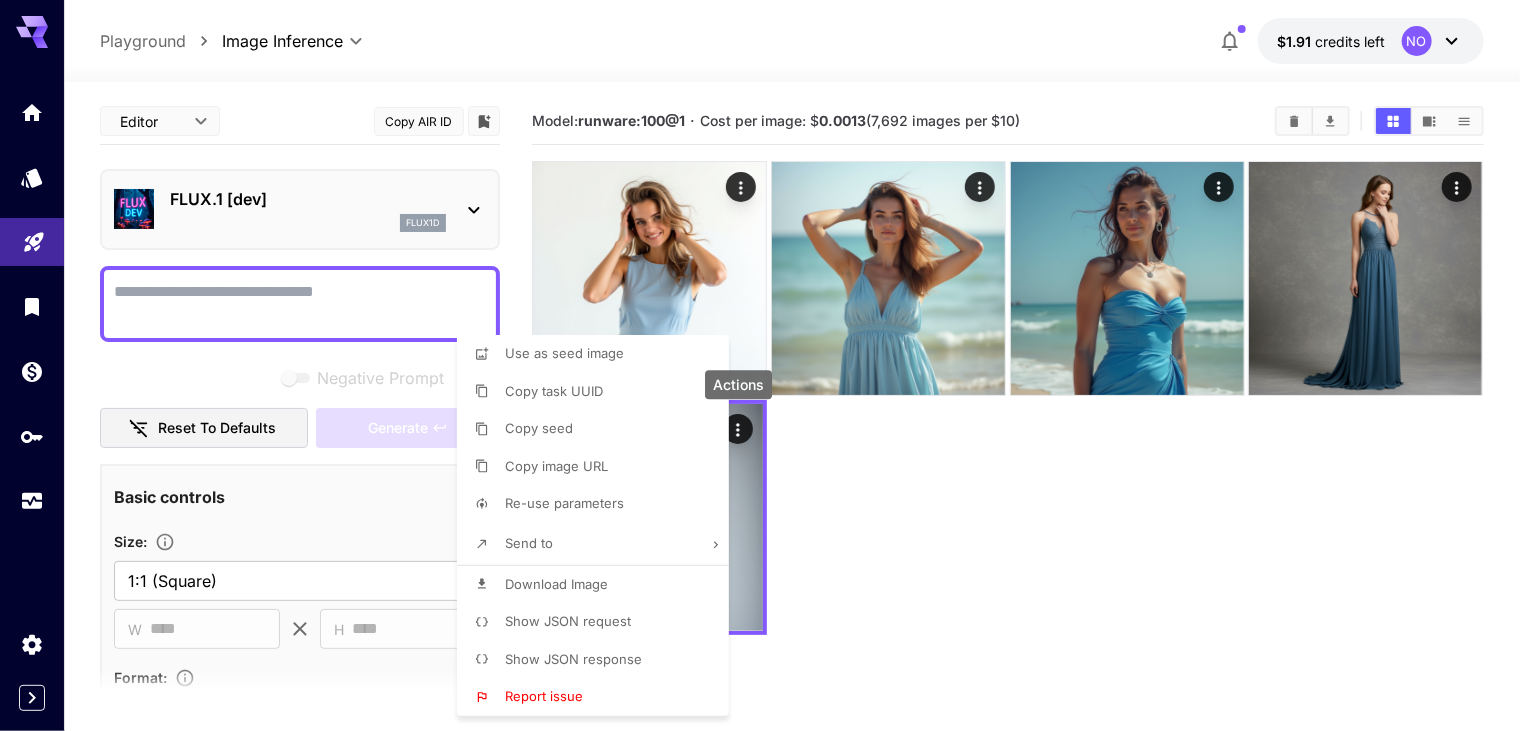 click at bounding box center (767, 365) 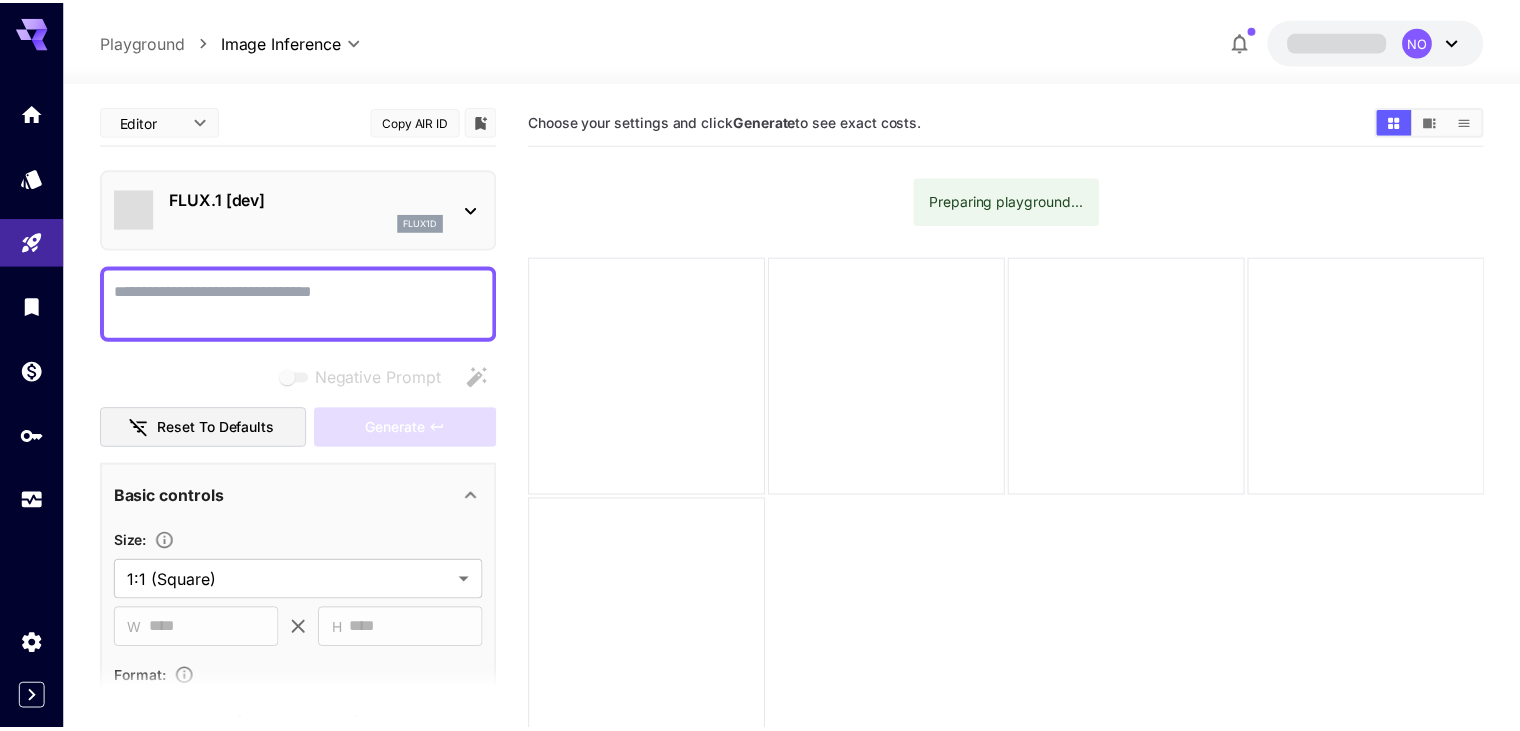 scroll, scrollTop: 0, scrollLeft: 0, axis: both 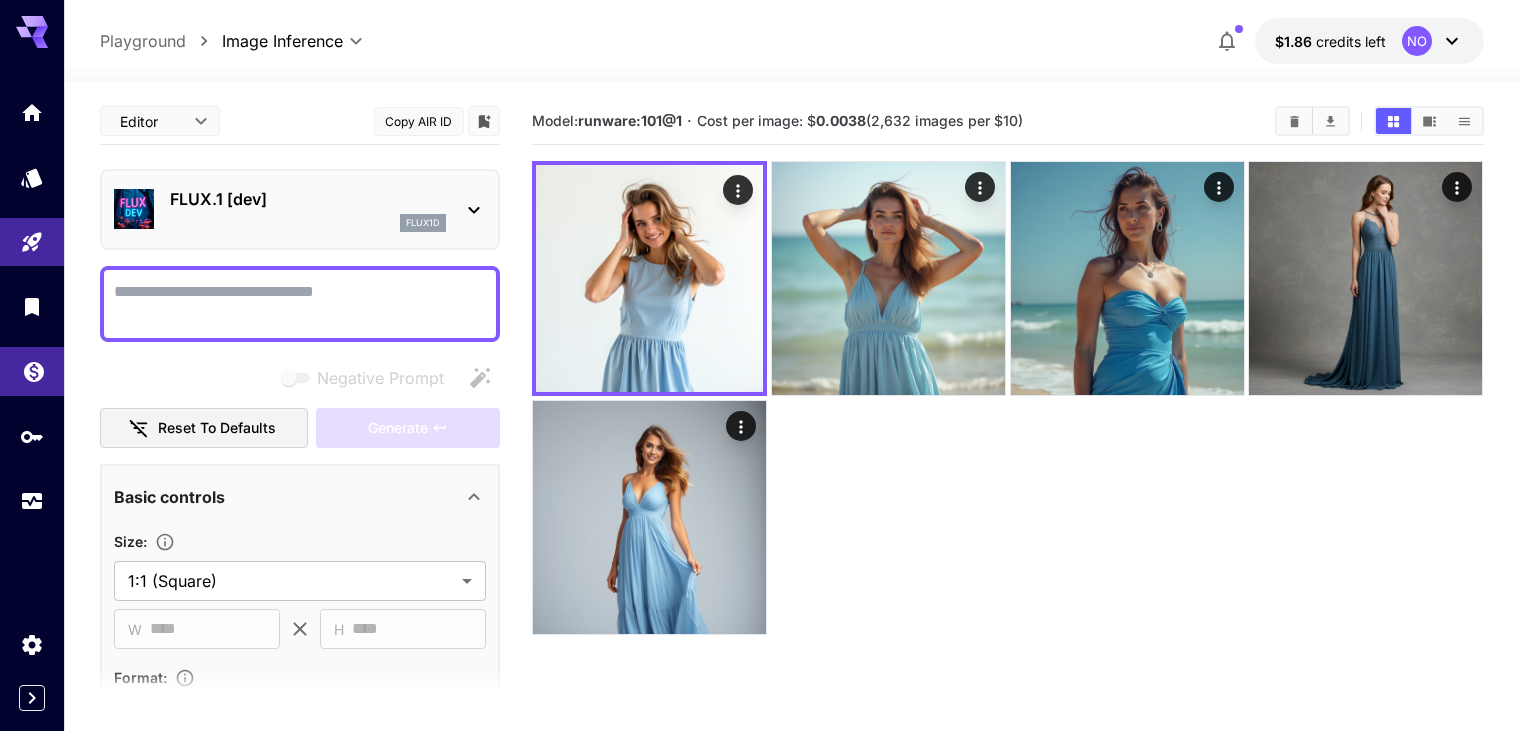 click at bounding box center (32, 371) 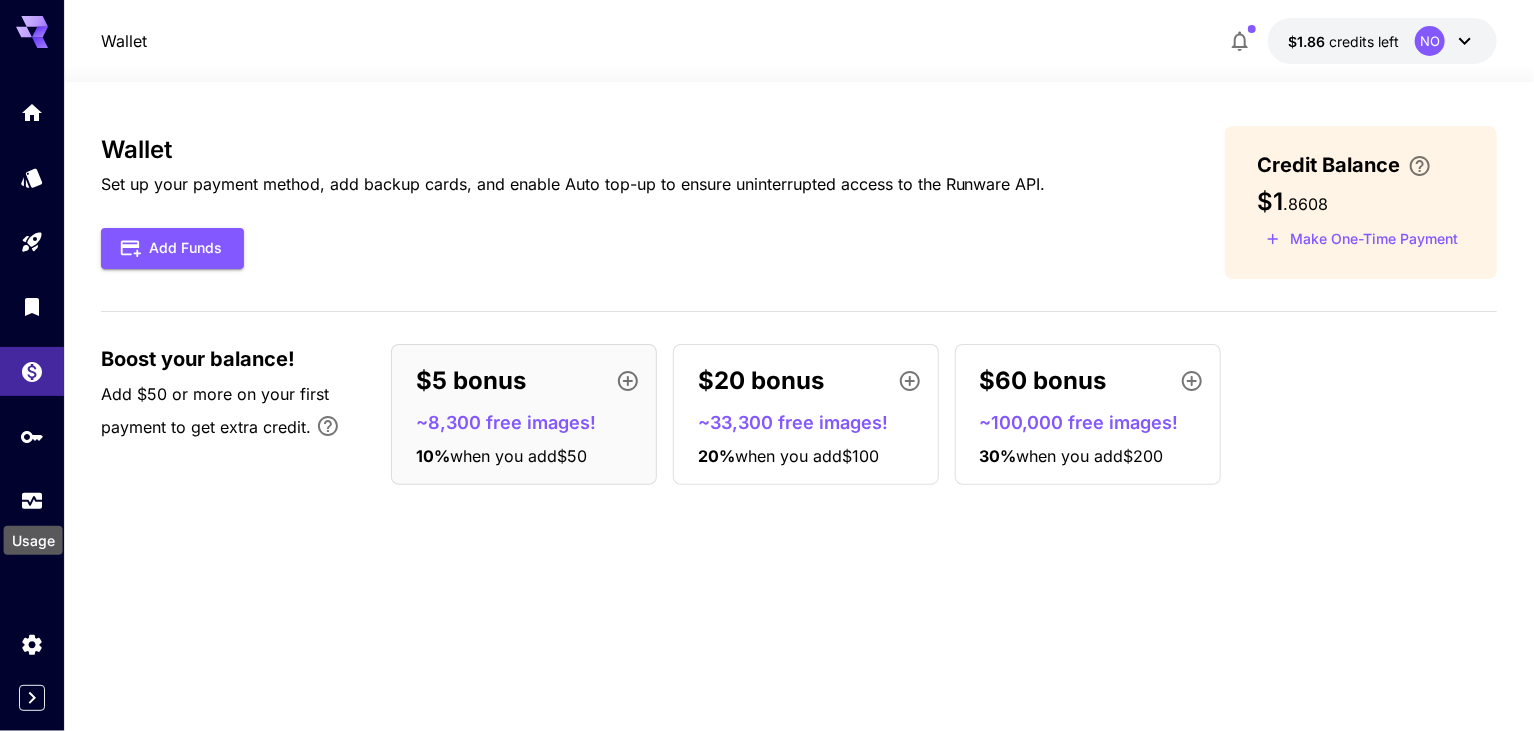 click on "Usage" at bounding box center (33, 534) 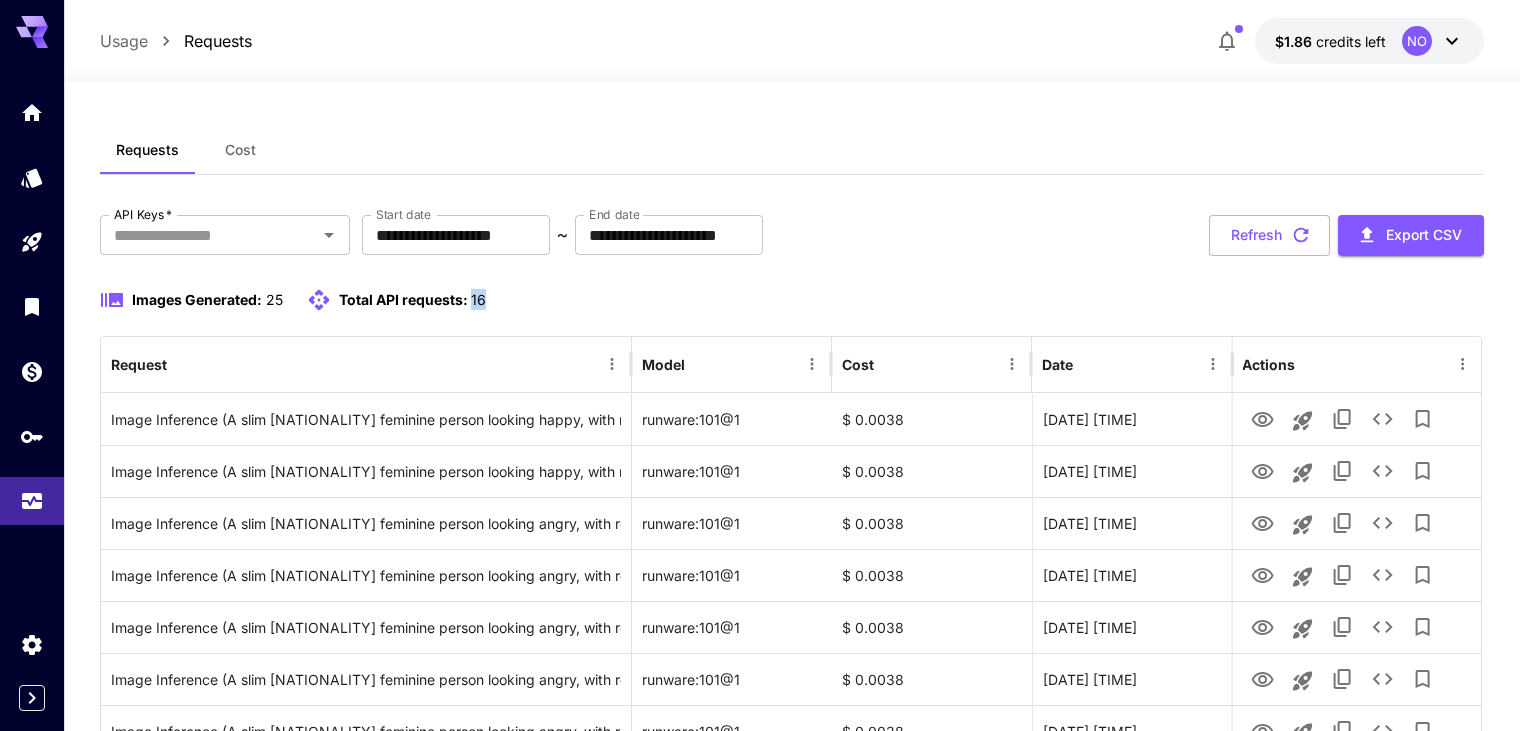 drag, startPoint x: 467, startPoint y: 299, endPoint x: 515, endPoint y: 296, distance: 48.09366 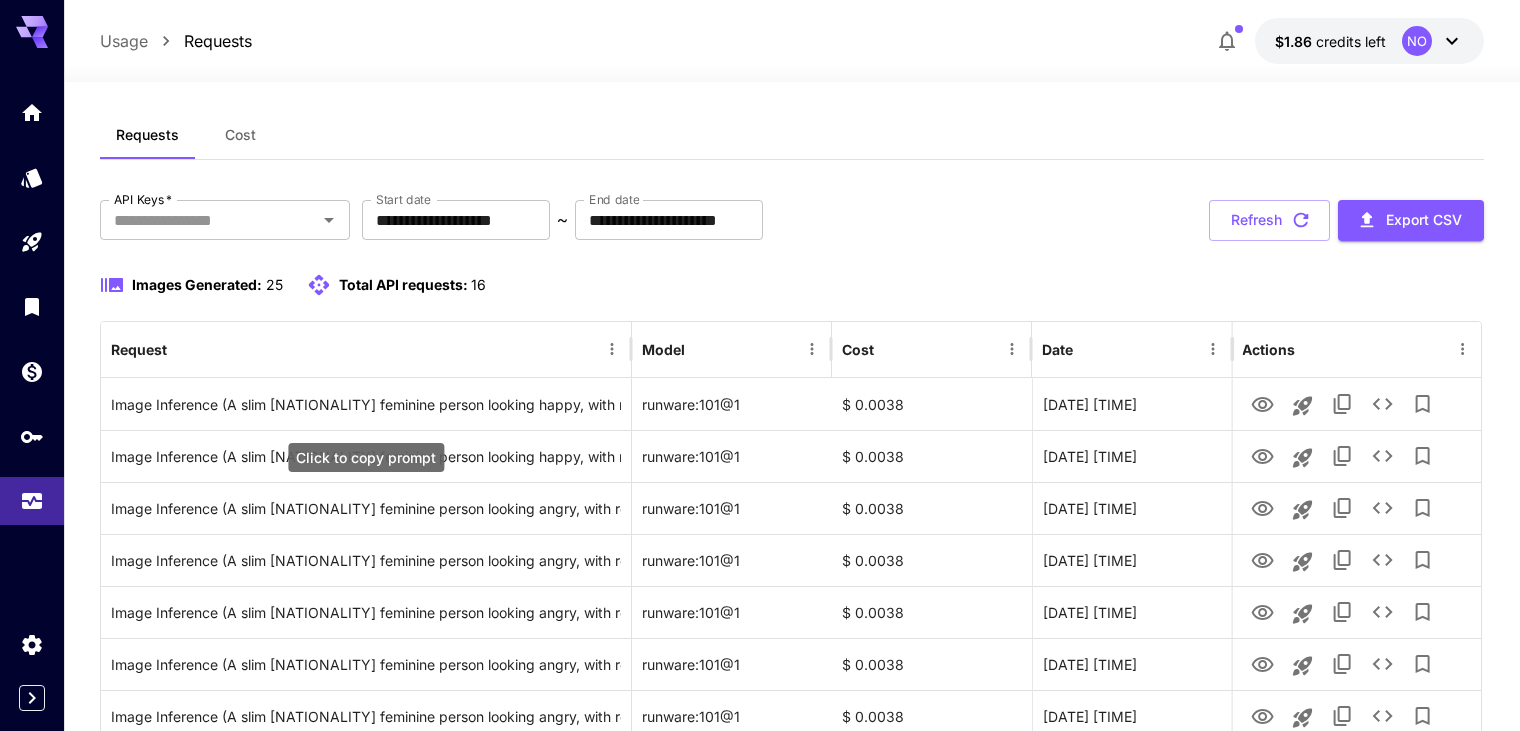 scroll, scrollTop: 0, scrollLeft: 0, axis: both 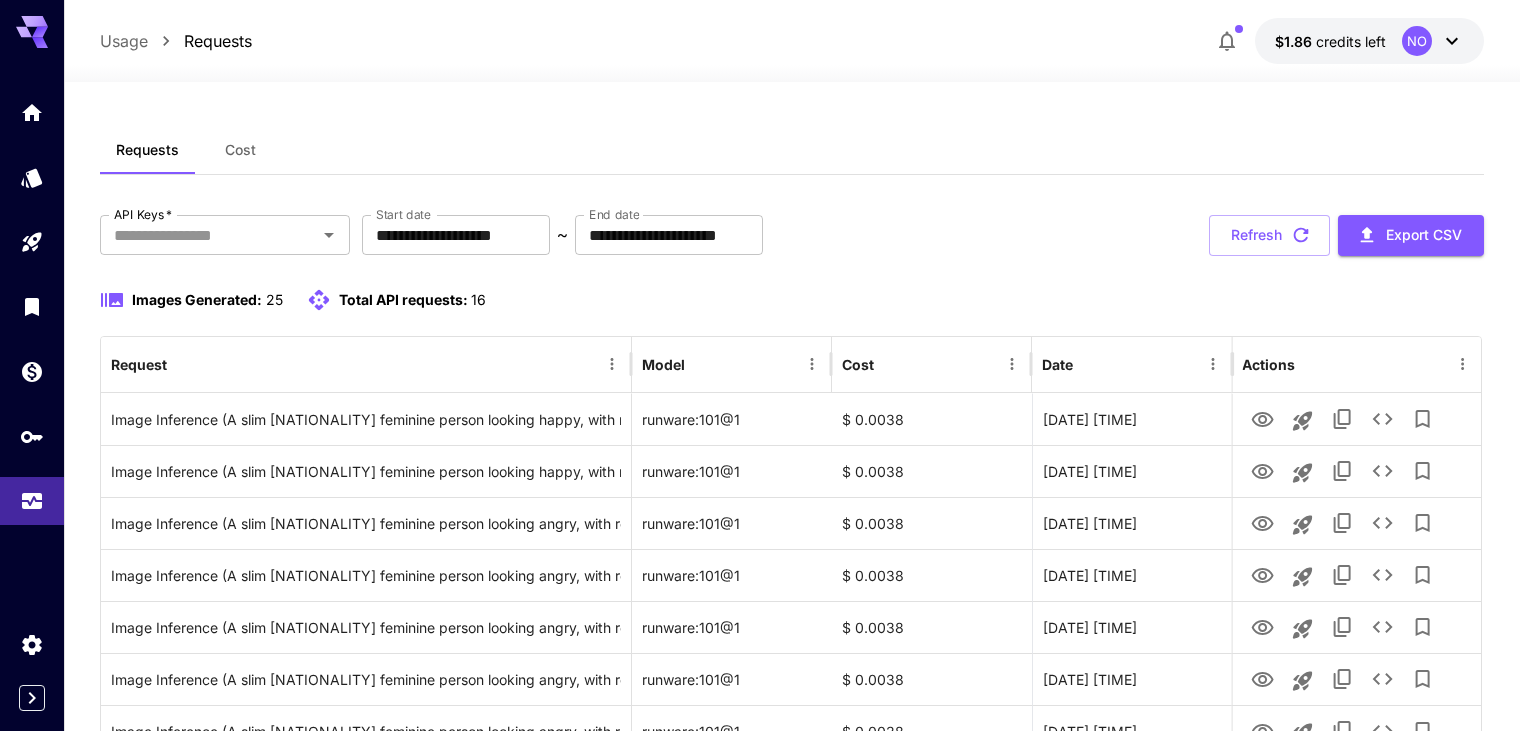 click on "Cost" at bounding box center (240, 150) 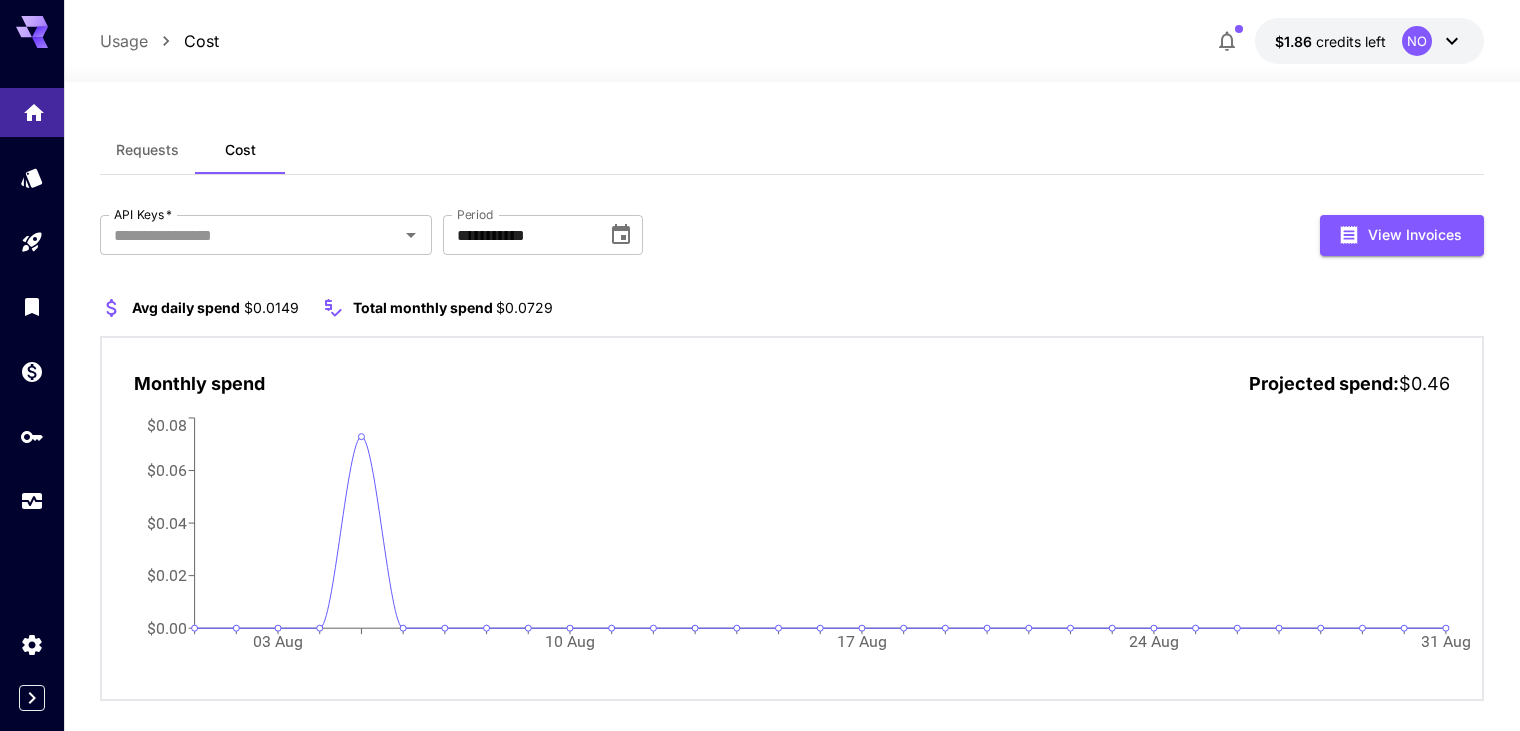 click 